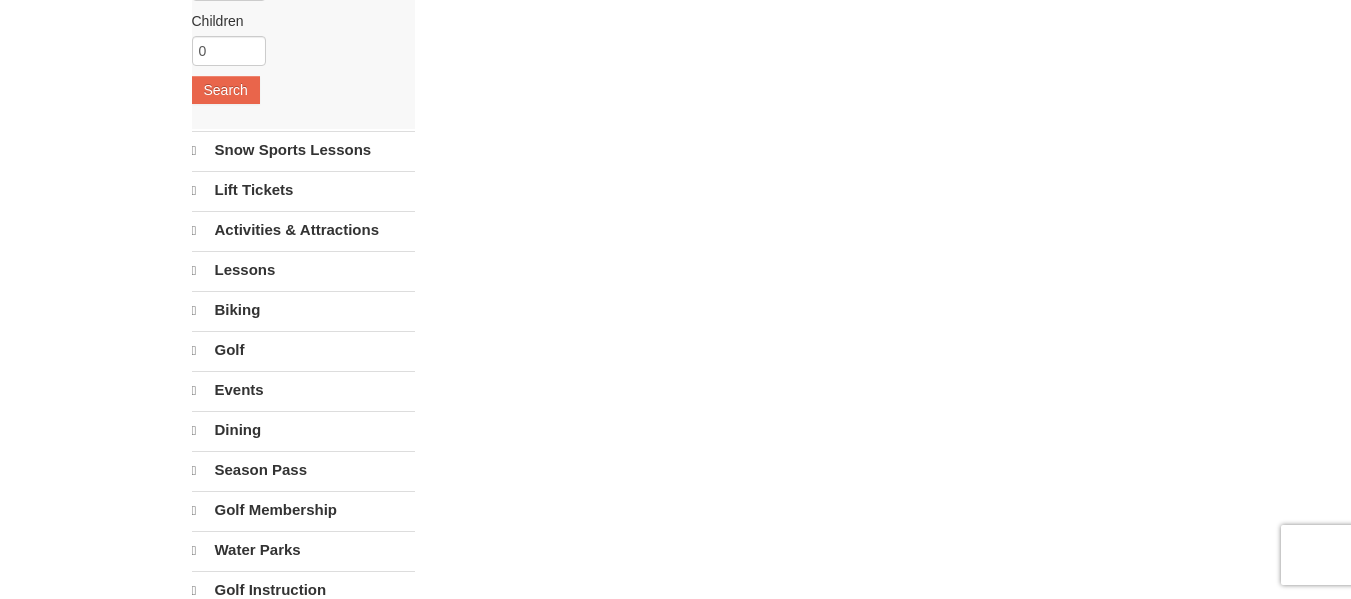 scroll, scrollTop: 40, scrollLeft: 0, axis: vertical 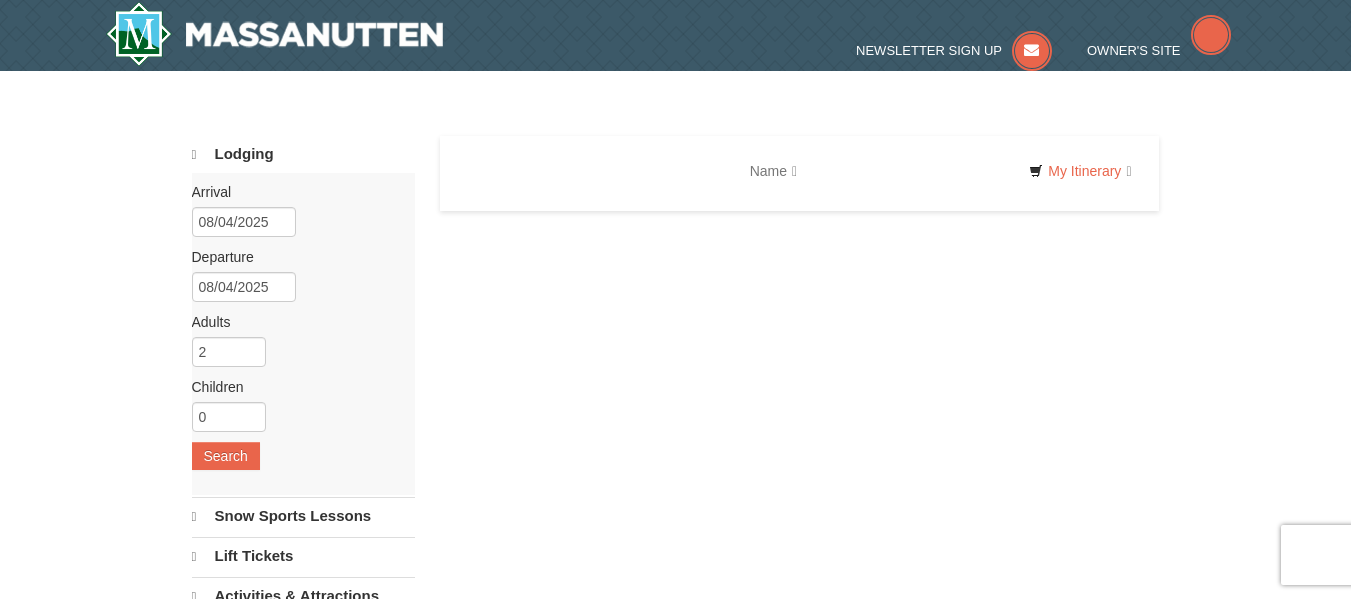 select on "8" 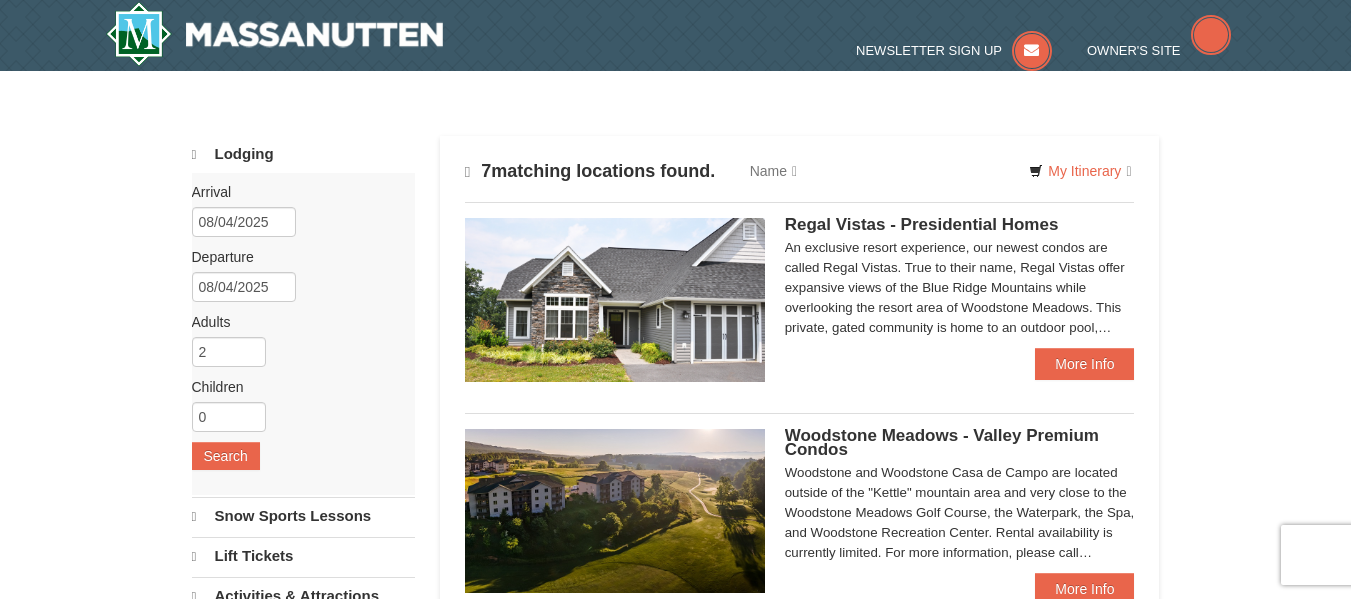 type 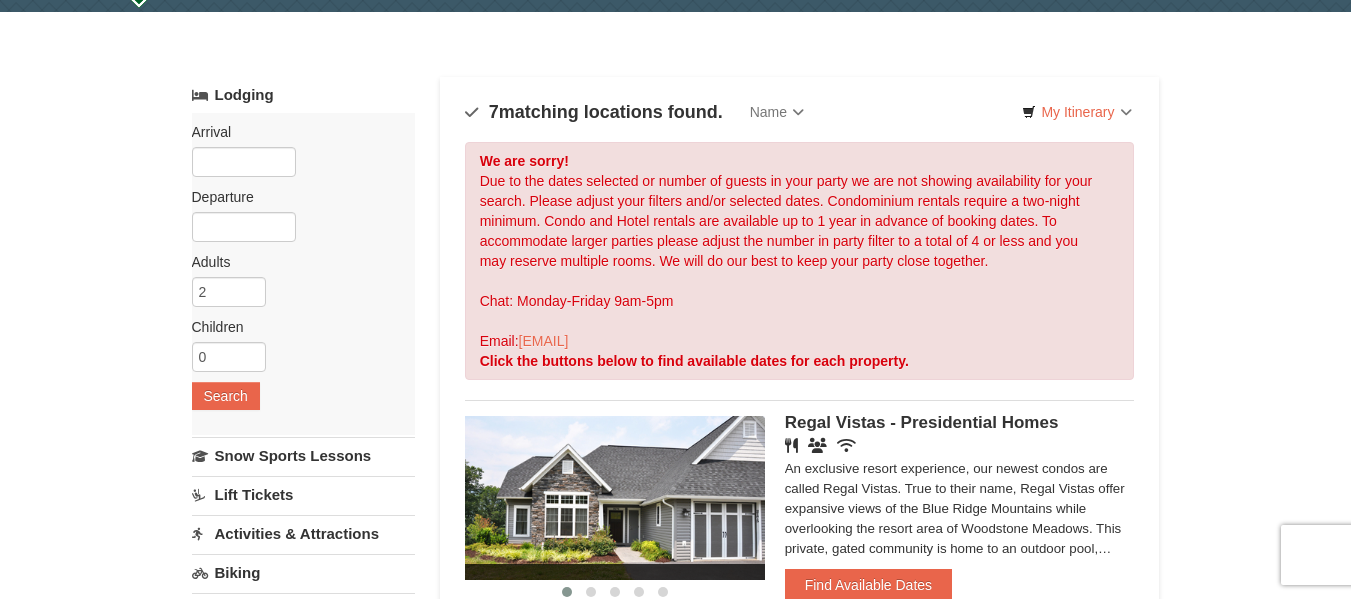 scroll, scrollTop: 59, scrollLeft: 0, axis: vertical 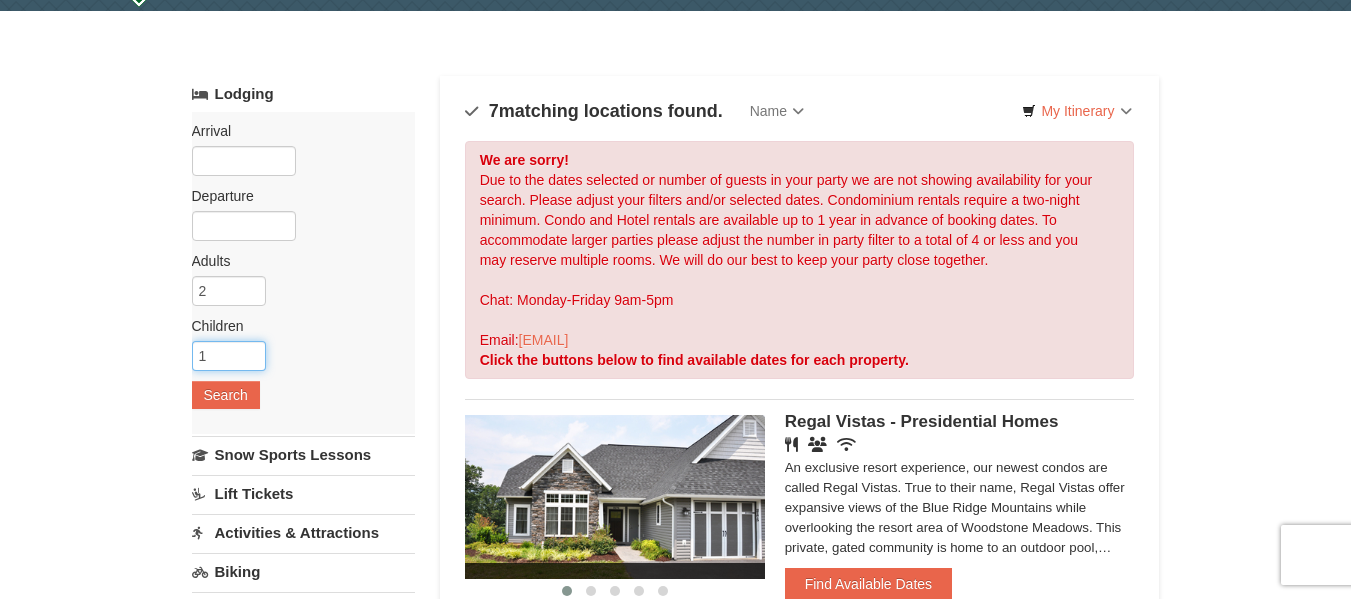 click on "1" at bounding box center [229, 356] 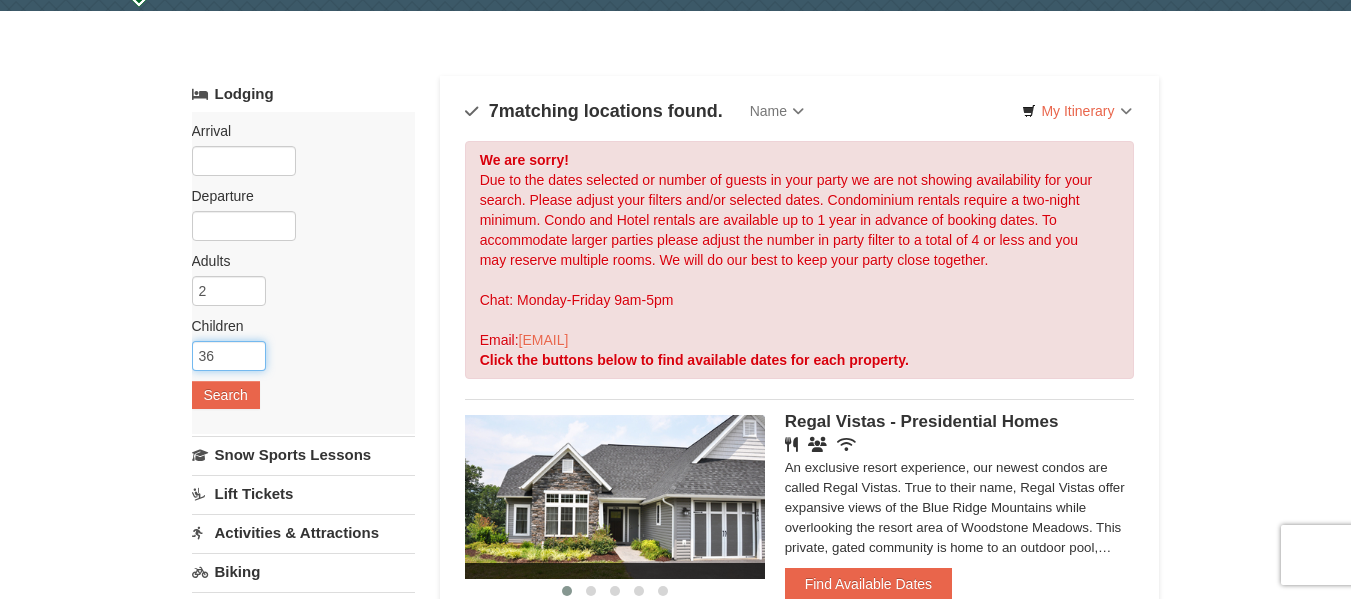 type on "36" 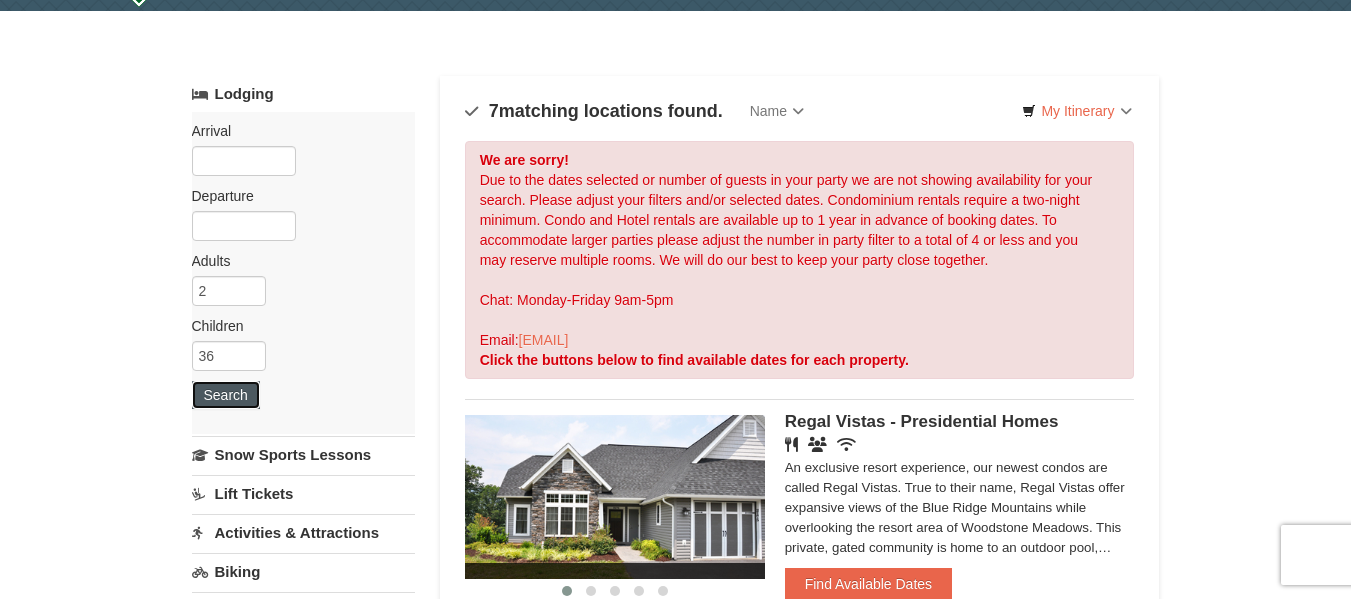 click on "Search" at bounding box center (226, 395) 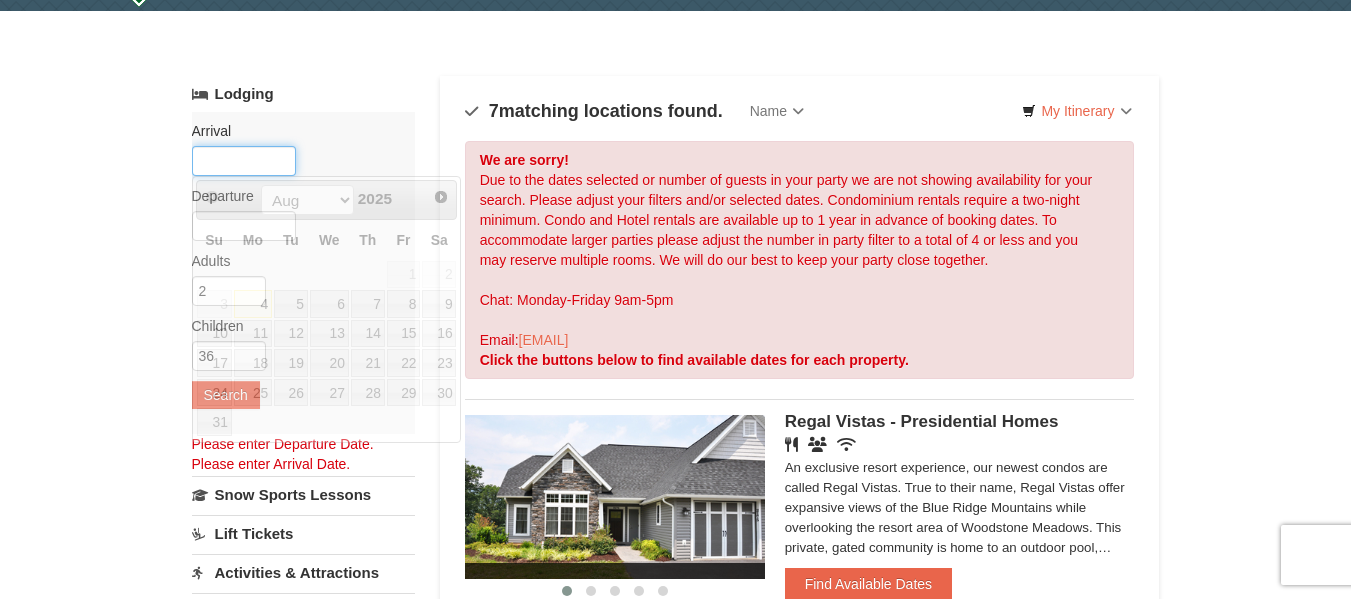 click at bounding box center [244, 161] 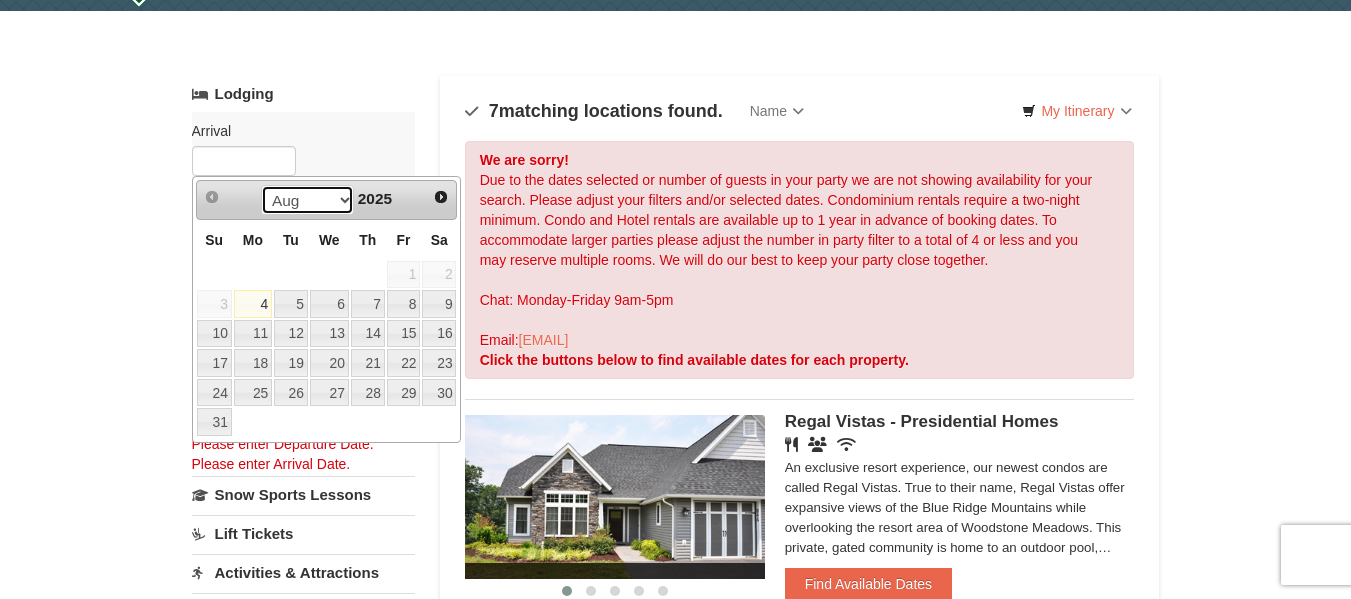 click on "Aug Sep Oct Nov Dec" at bounding box center (307, 200) 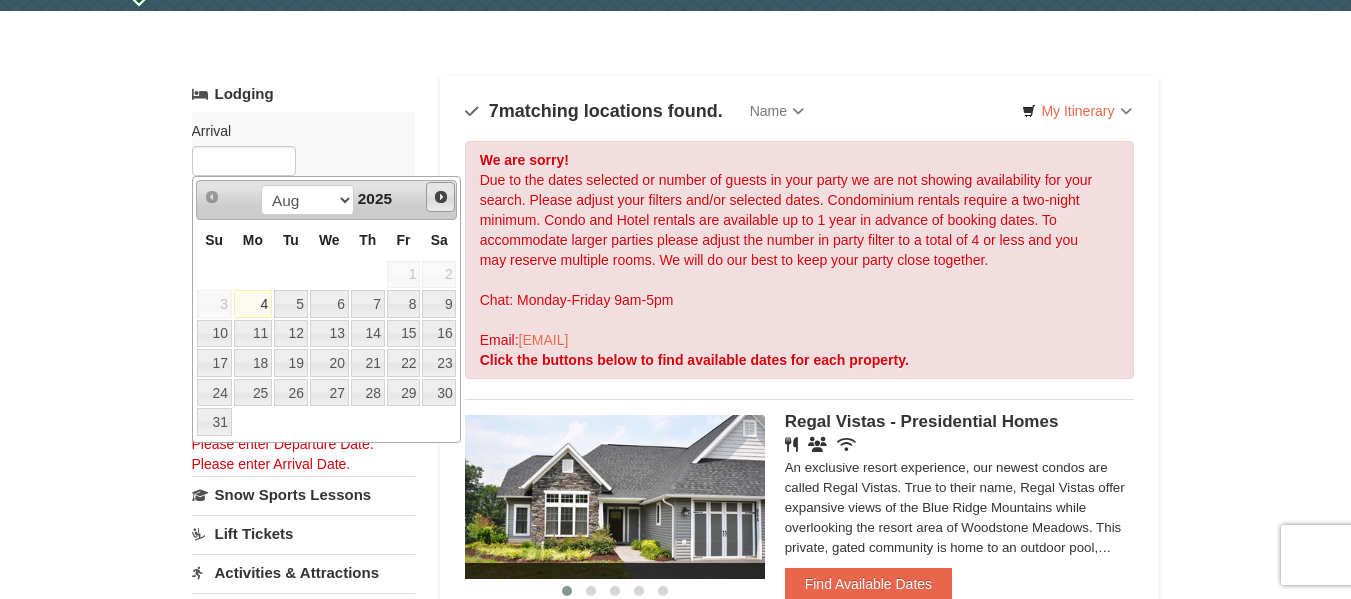 click on "Next" at bounding box center [441, 197] 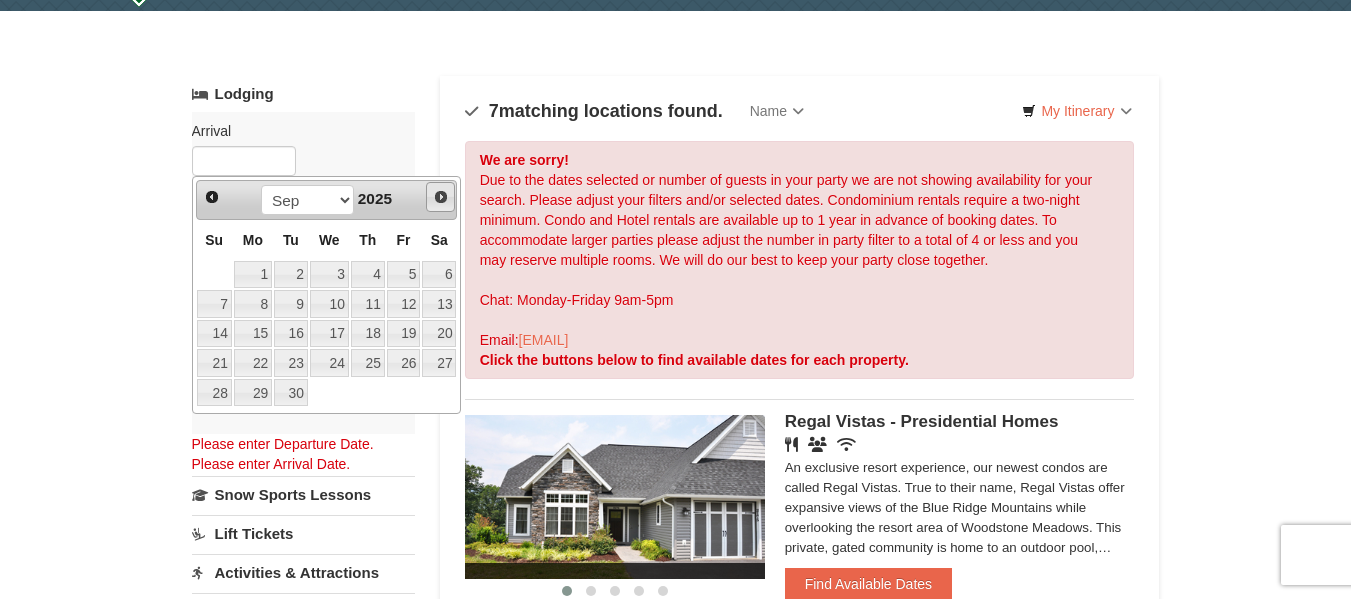 click on "Next" at bounding box center (441, 197) 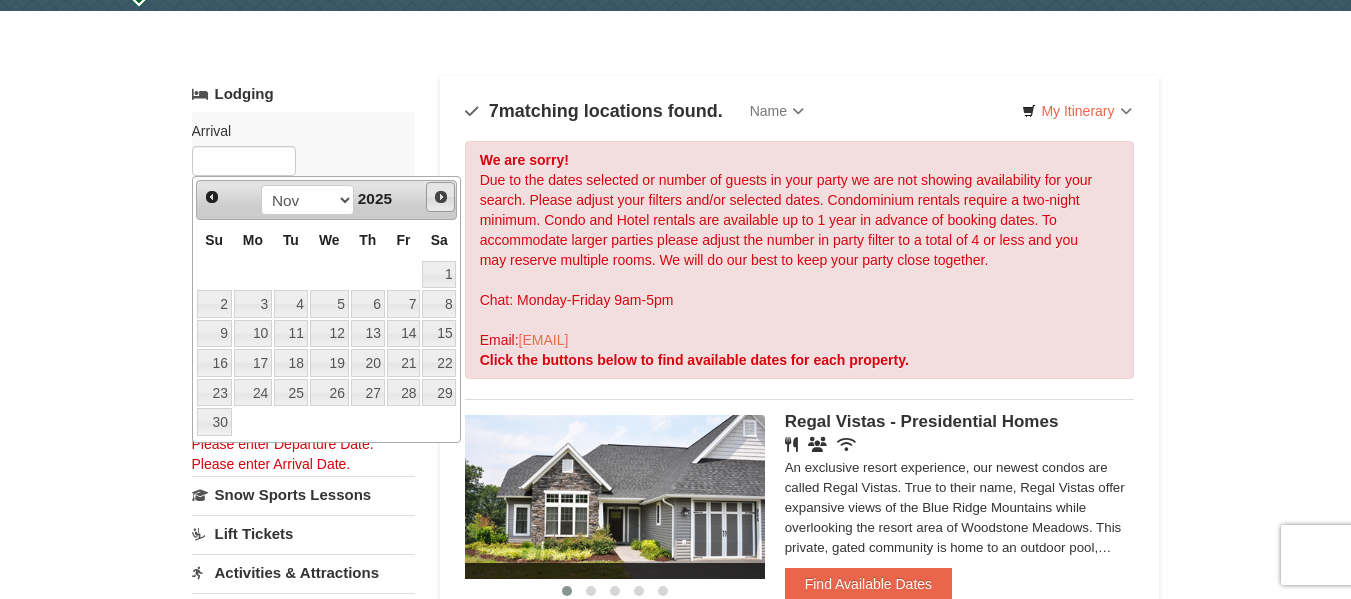 click on "Next" at bounding box center [441, 197] 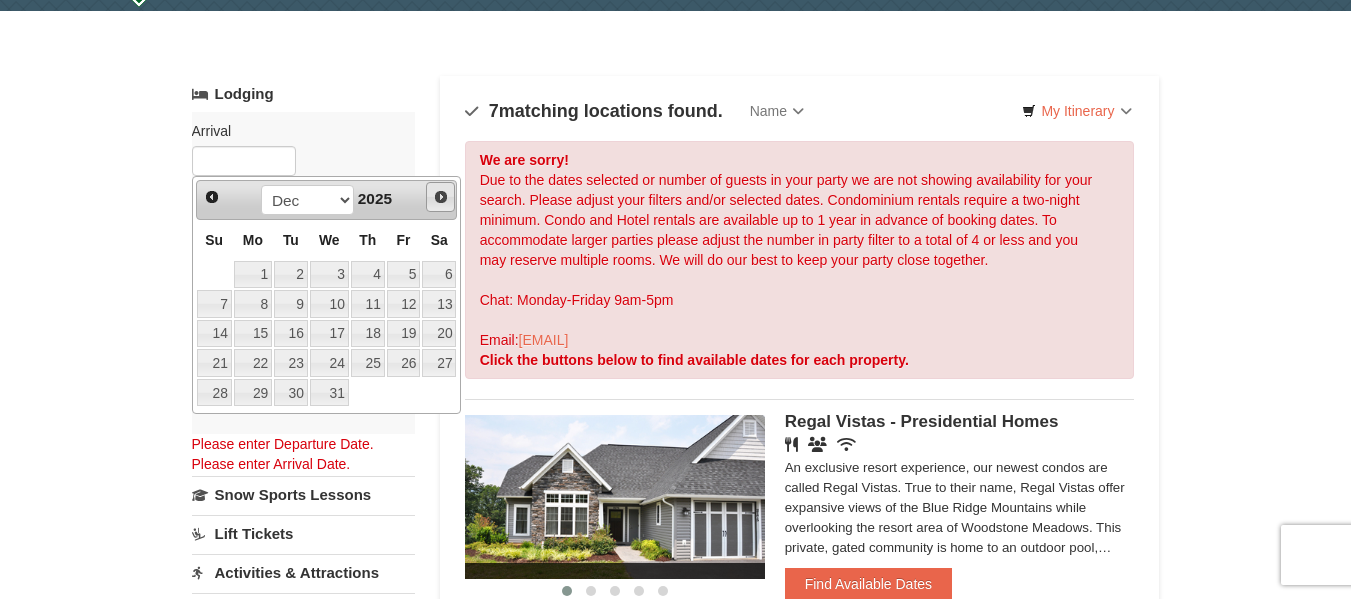click on "Next" at bounding box center (441, 197) 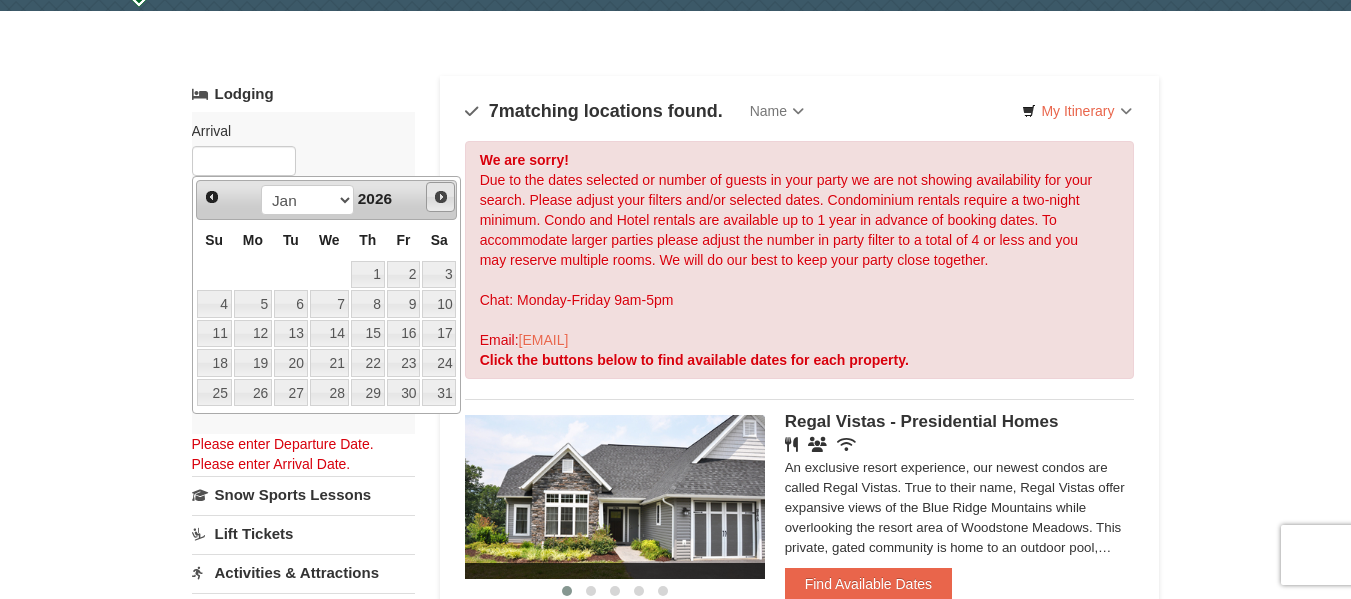 click on "Next" at bounding box center [441, 197] 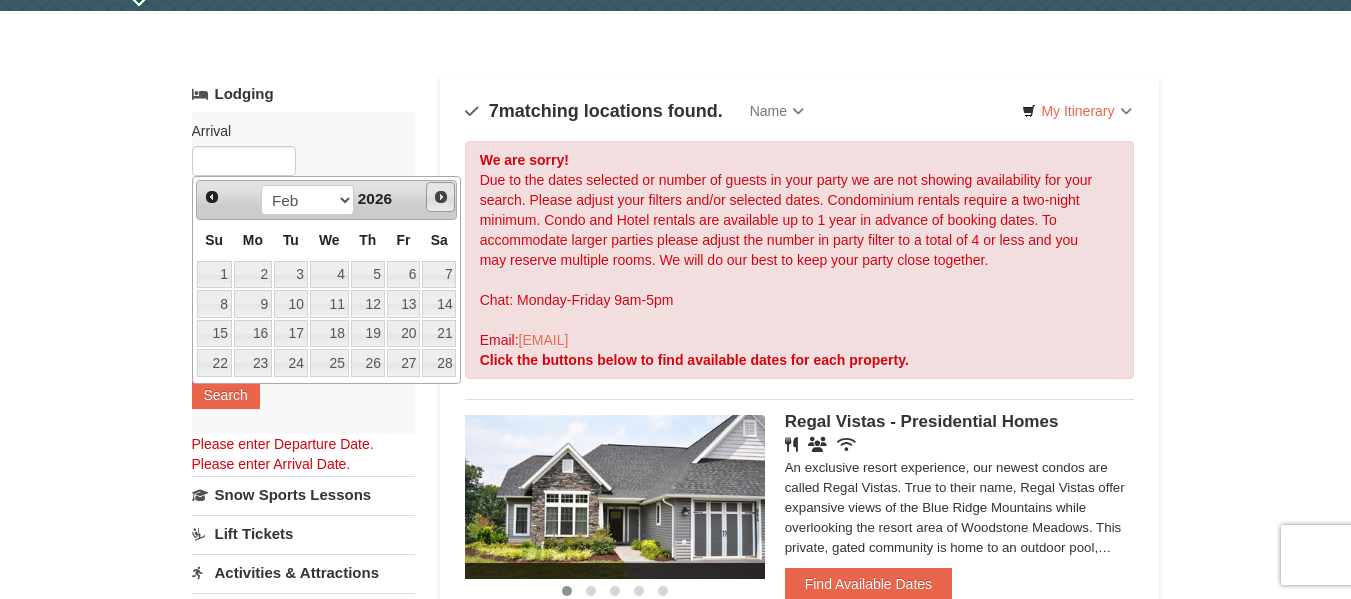 click on "Next" at bounding box center (441, 197) 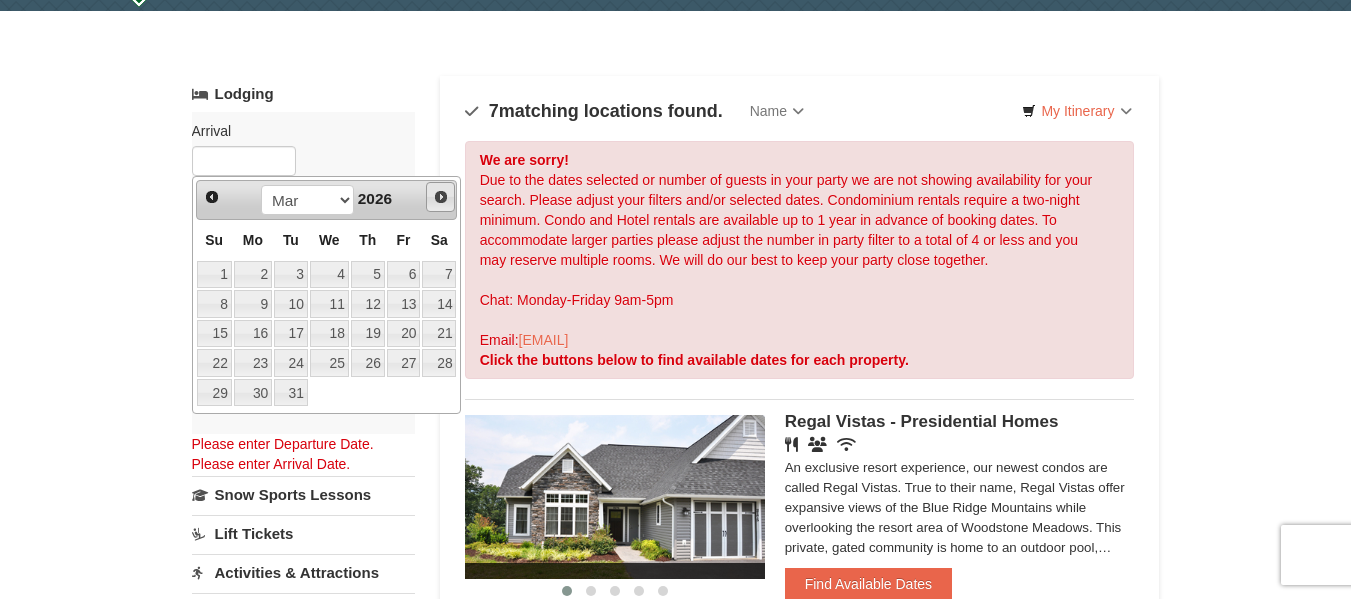 click on "Next" at bounding box center (441, 197) 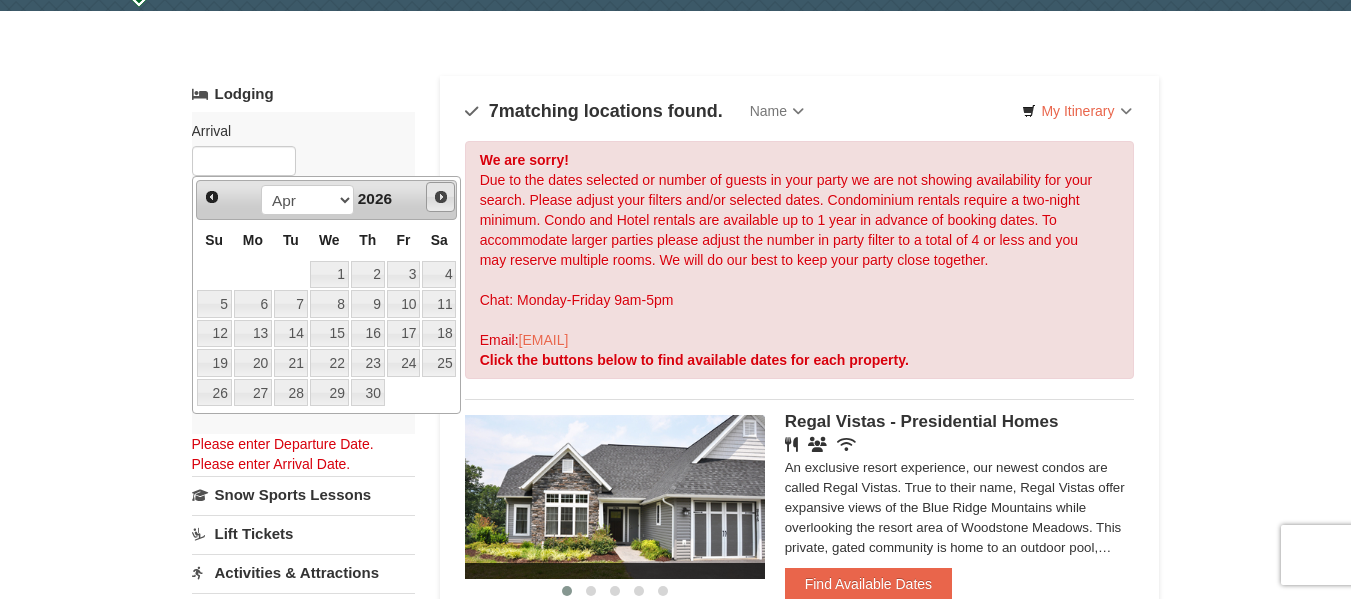 click on "Next" at bounding box center [441, 197] 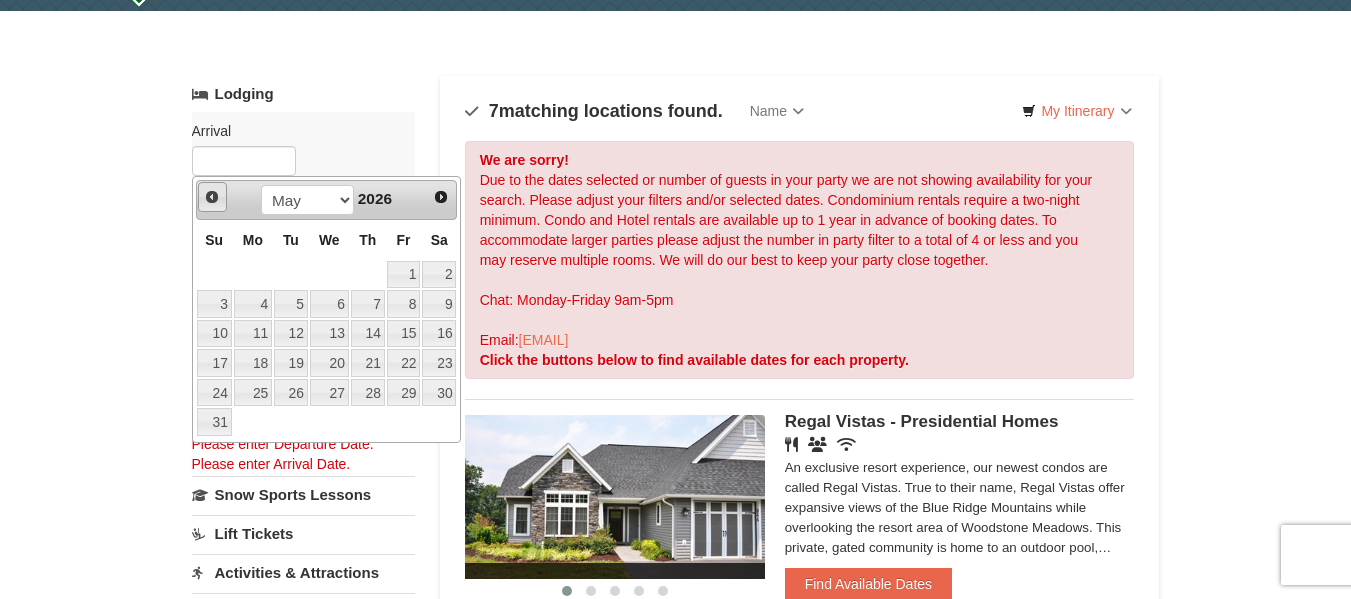 click on "Prev" at bounding box center [212, 197] 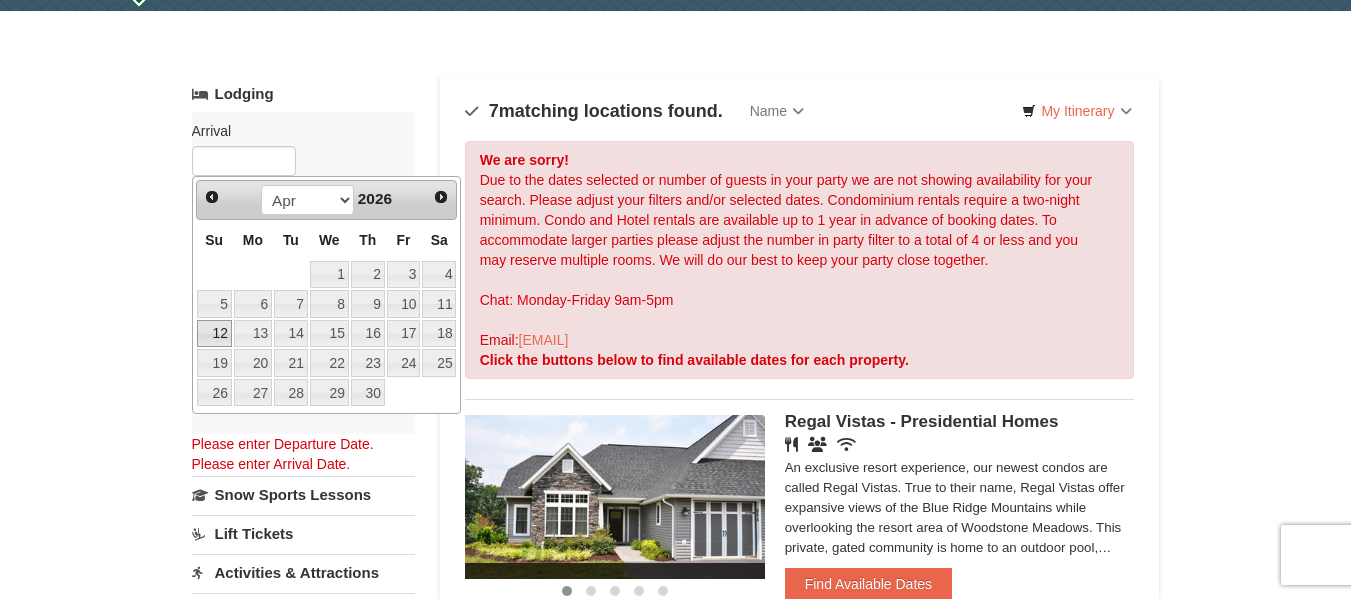click on "12" at bounding box center [214, 334] 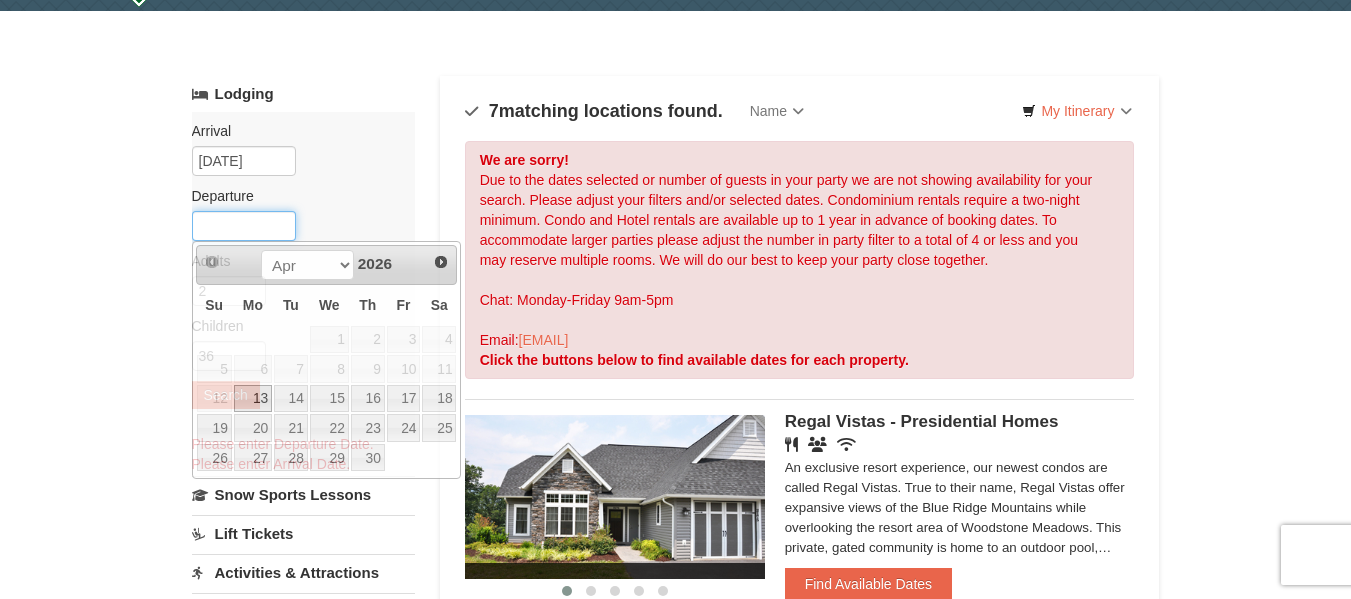 click at bounding box center (244, 226) 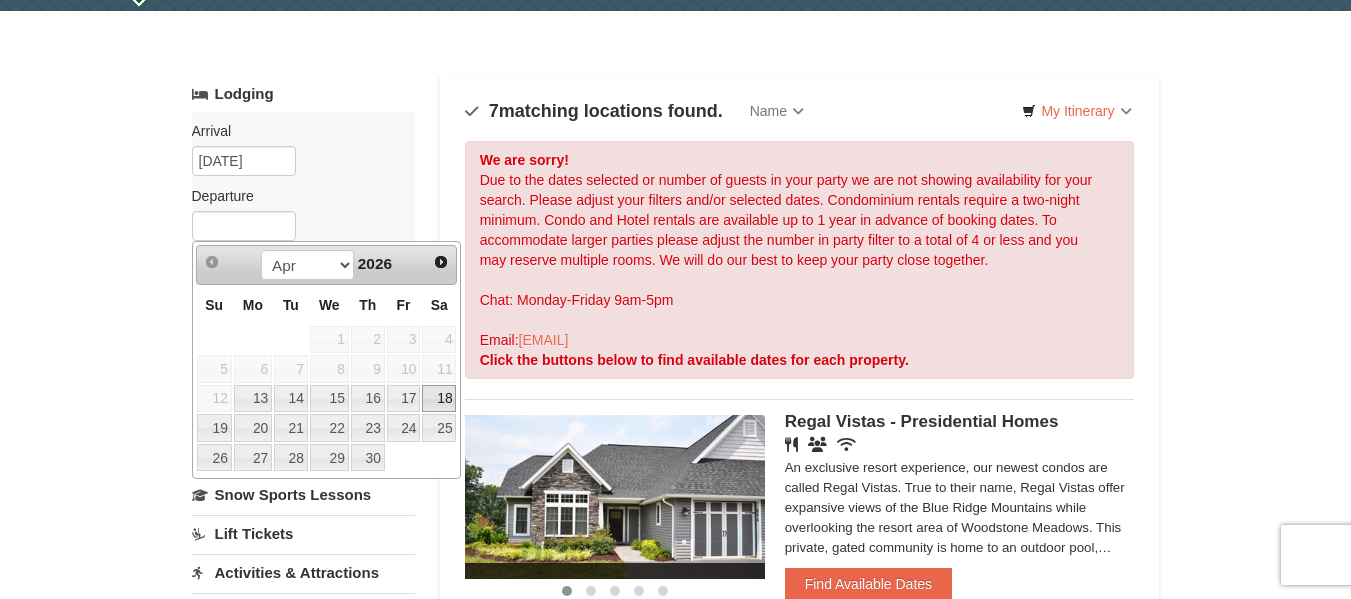 click on "18" at bounding box center [439, 399] 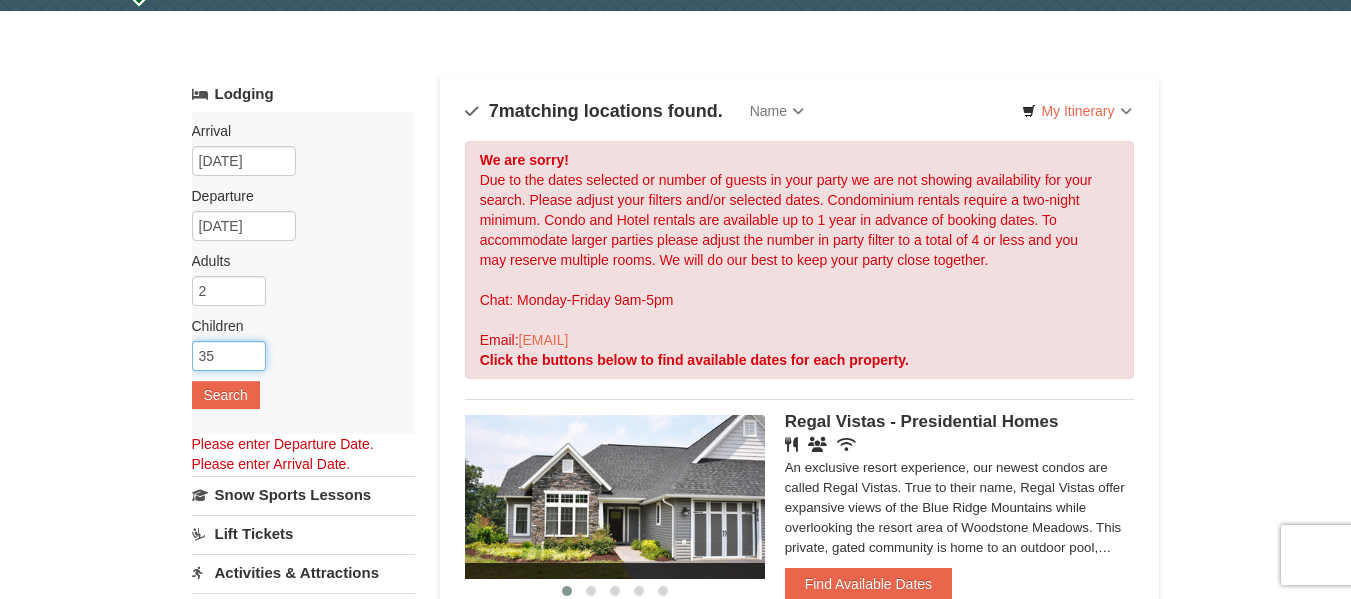 click on "35" at bounding box center (229, 356) 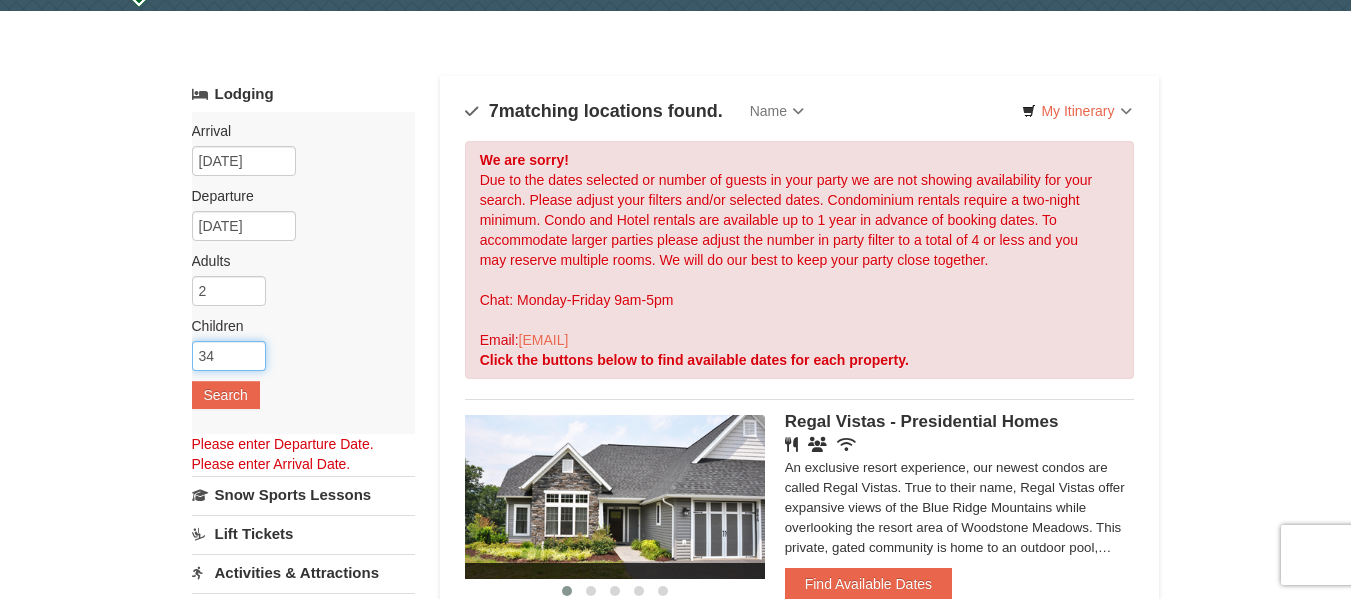 click on "34" at bounding box center (229, 356) 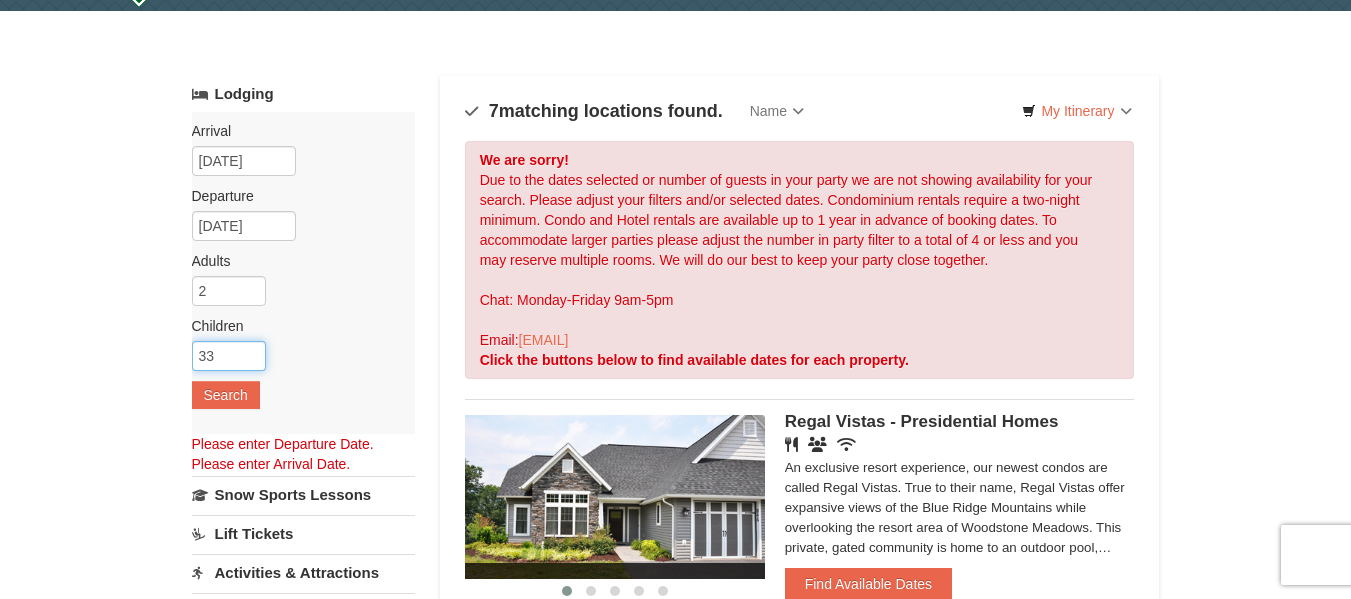 click on "33" at bounding box center (229, 356) 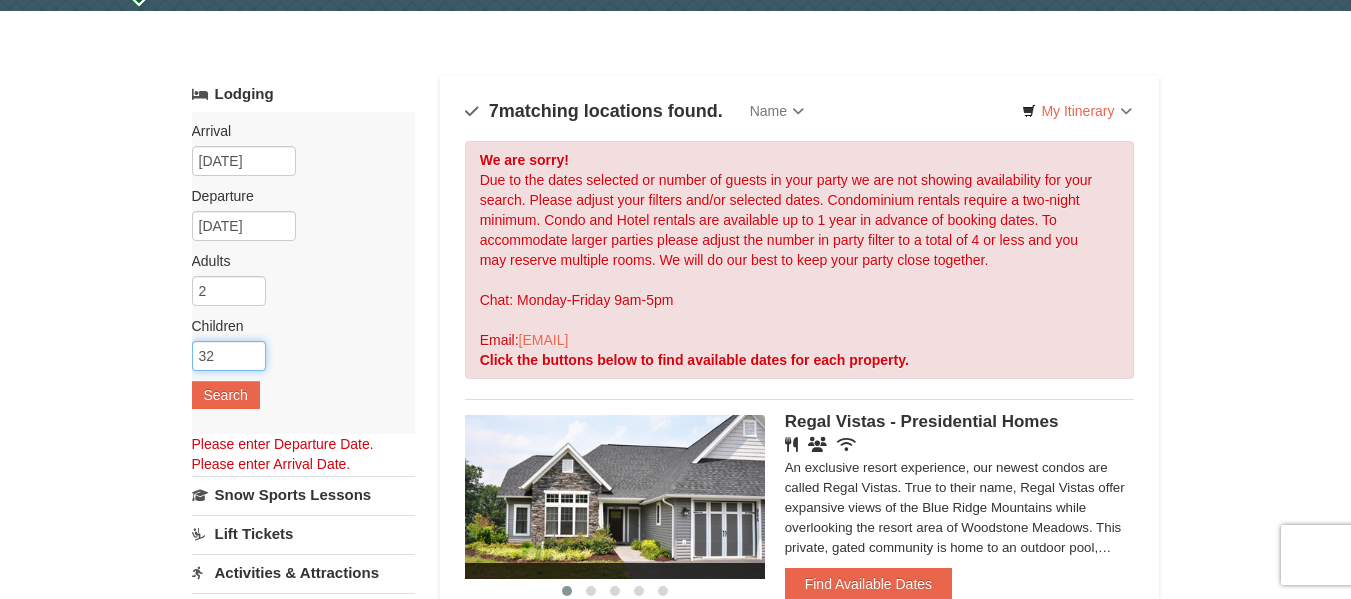 click on "32" at bounding box center (229, 356) 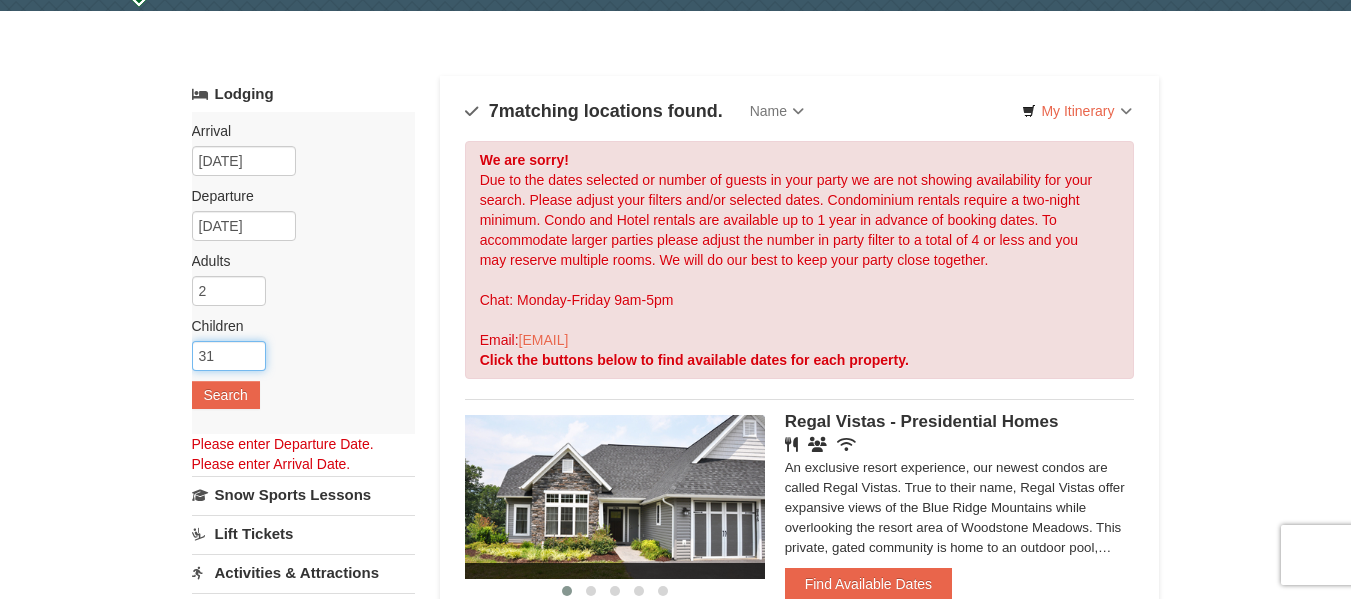 click on "31" at bounding box center (229, 356) 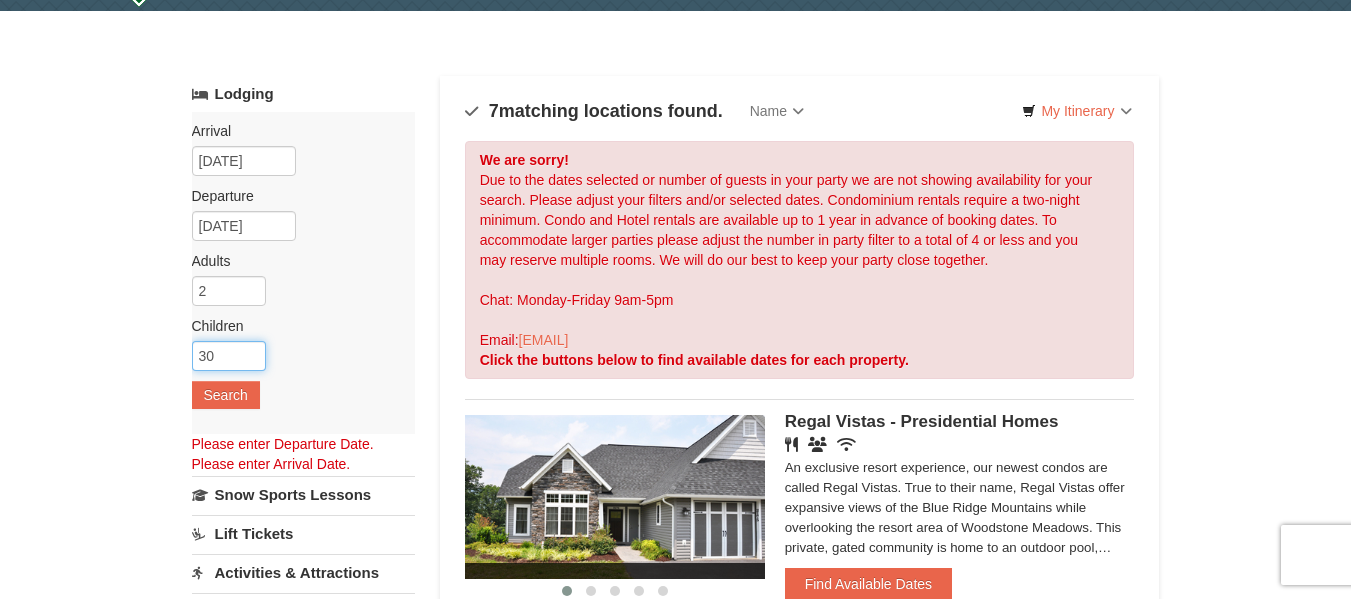 click on "30" at bounding box center [229, 356] 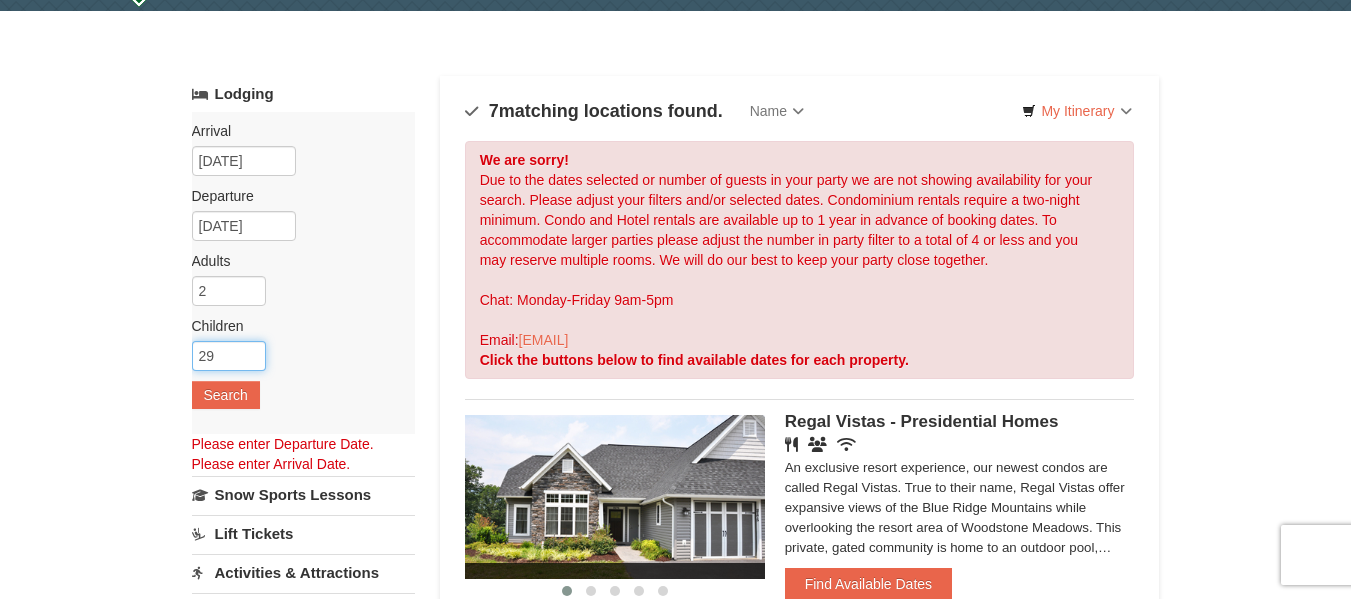 click on "29" at bounding box center (229, 356) 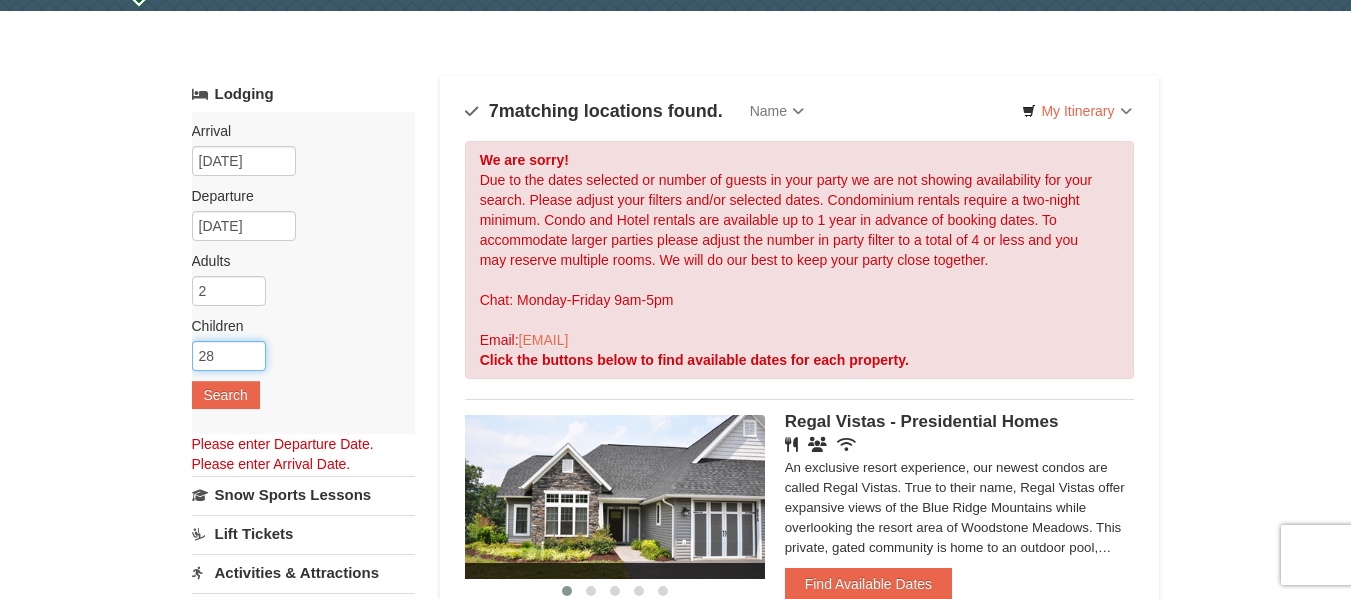 click on "28" at bounding box center (229, 356) 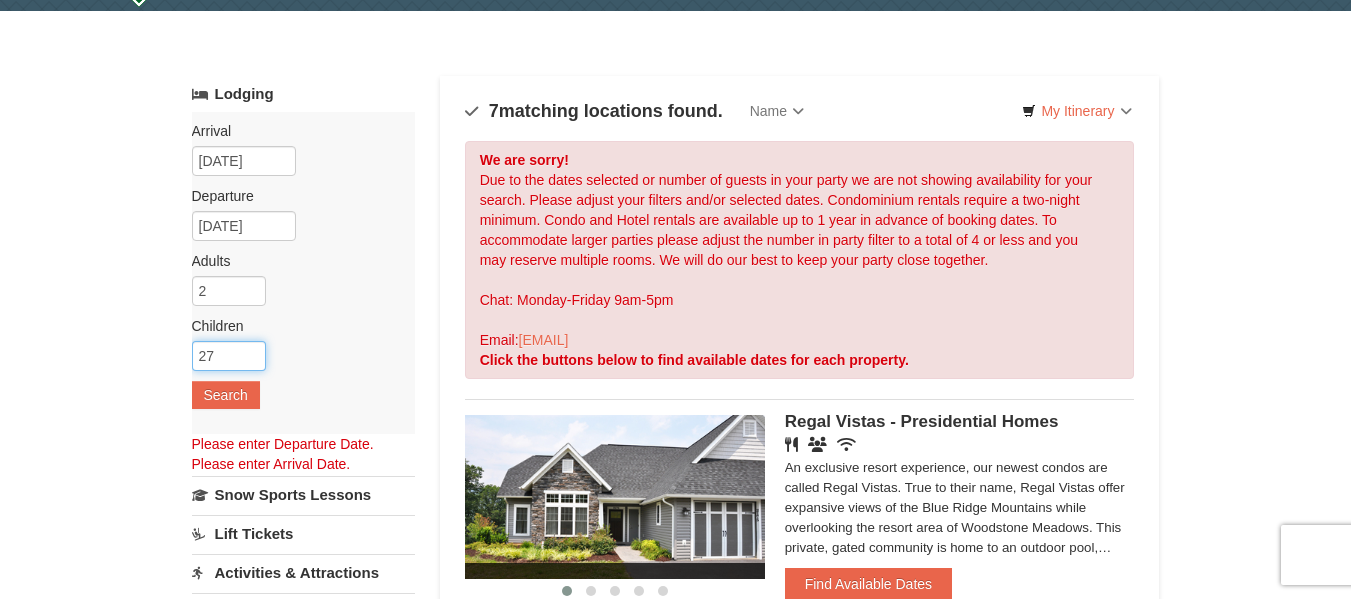 click on "27" at bounding box center (229, 356) 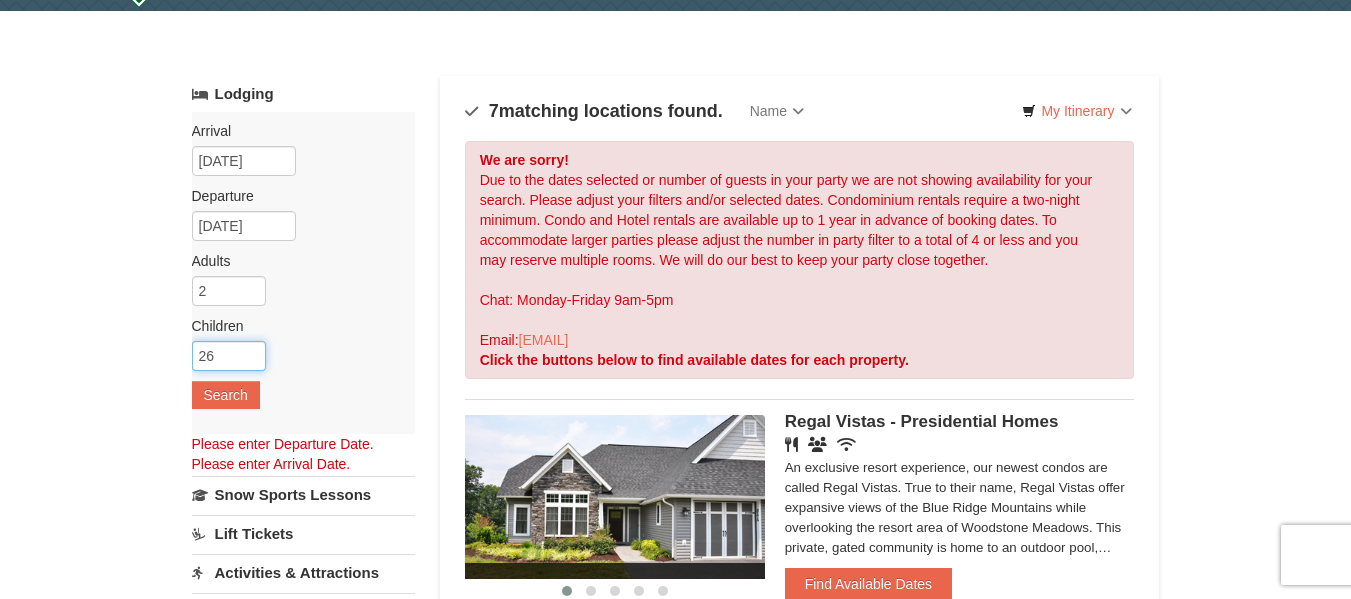click on "26" at bounding box center (229, 356) 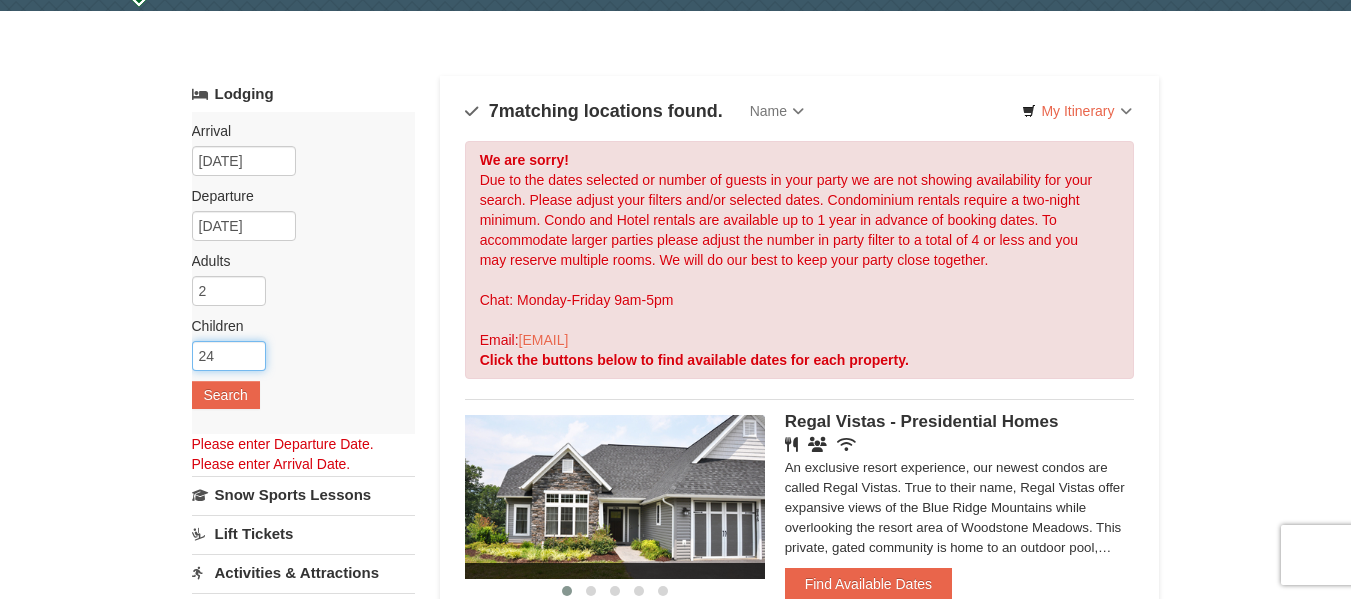 click on "24" at bounding box center (229, 356) 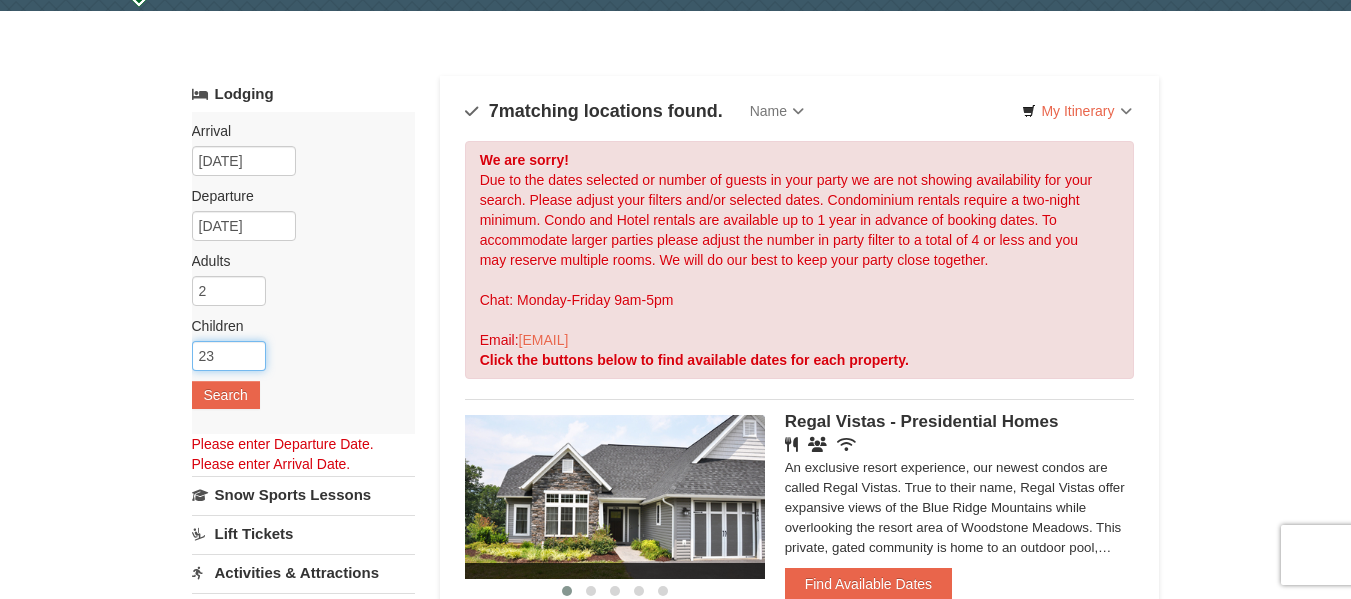 click on "23" at bounding box center [229, 356] 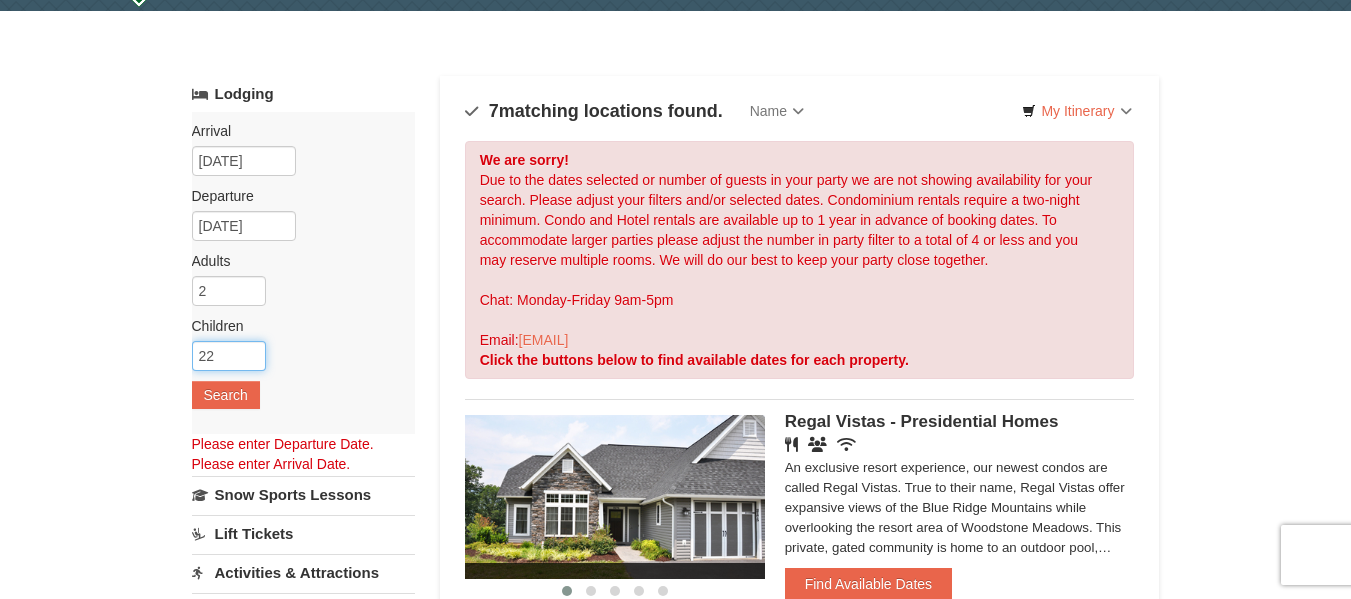 click on "22" at bounding box center (229, 356) 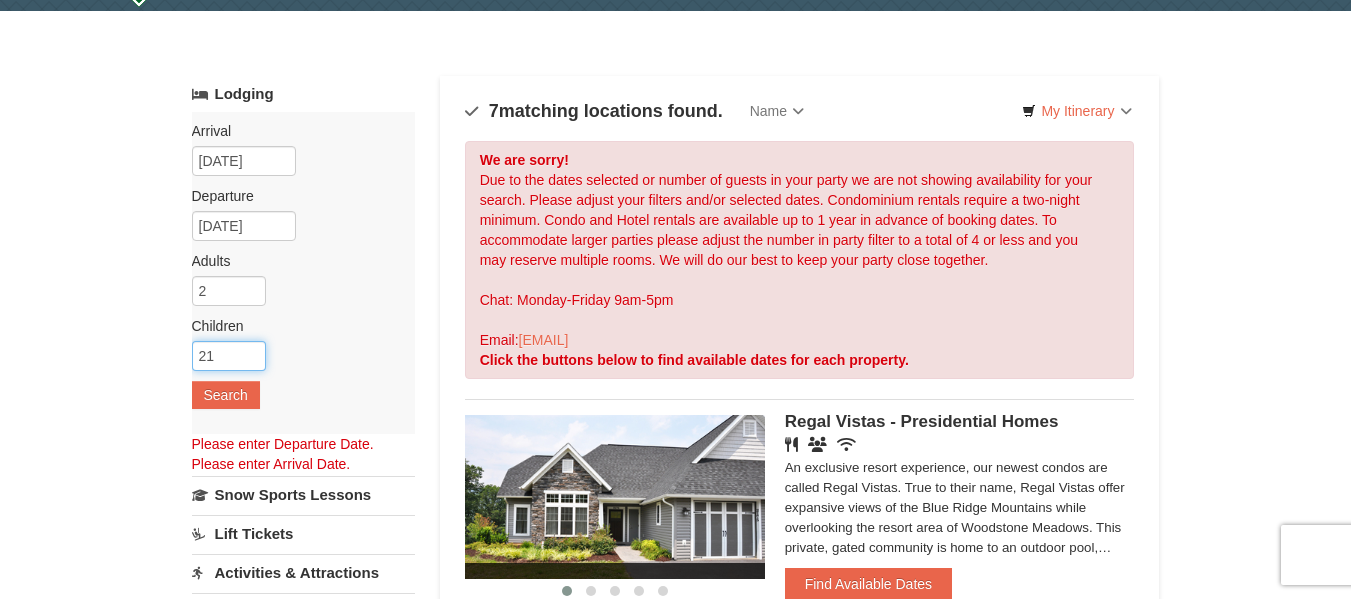 click on "21" at bounding box center (229, 356) 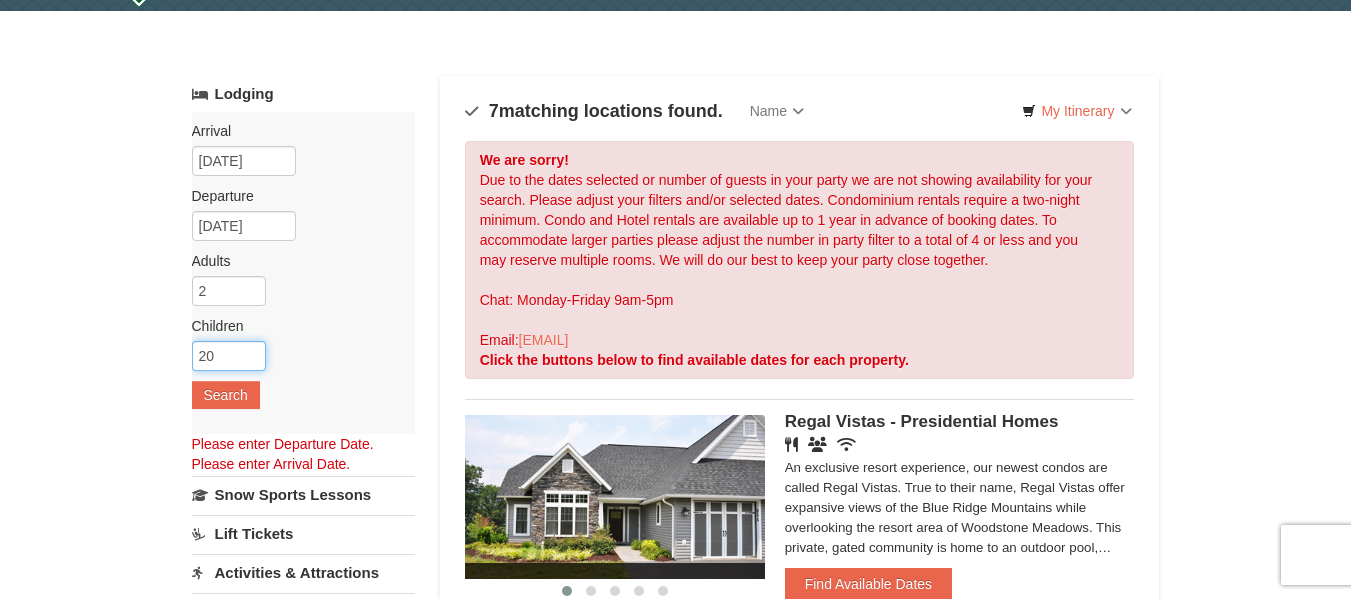 click on "20" at bounding box center [229, 356] 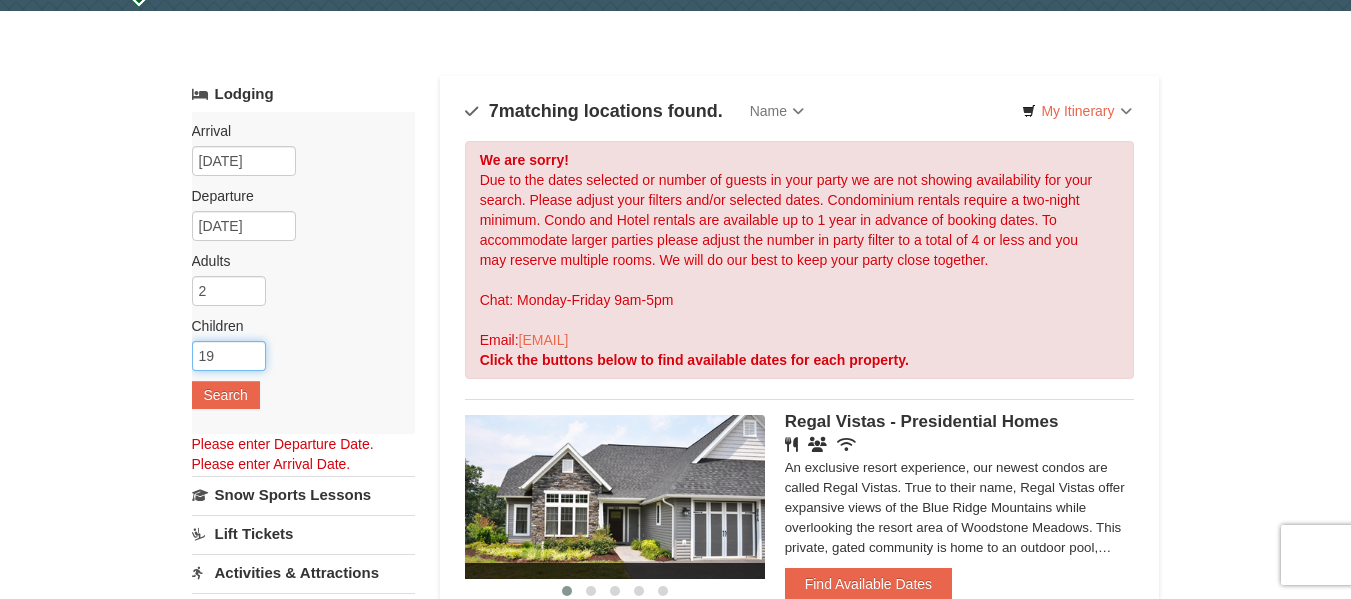 click on "19" at bounding box center [229, 356] 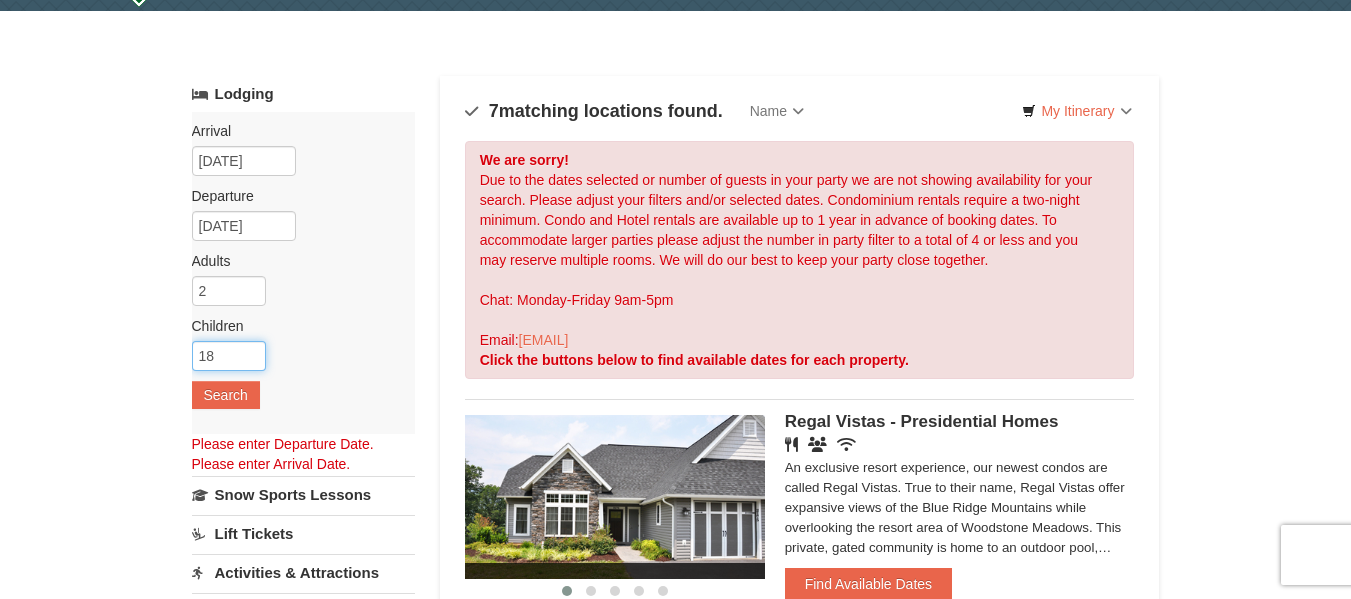 click on "18" at bounding box center [229, 356] 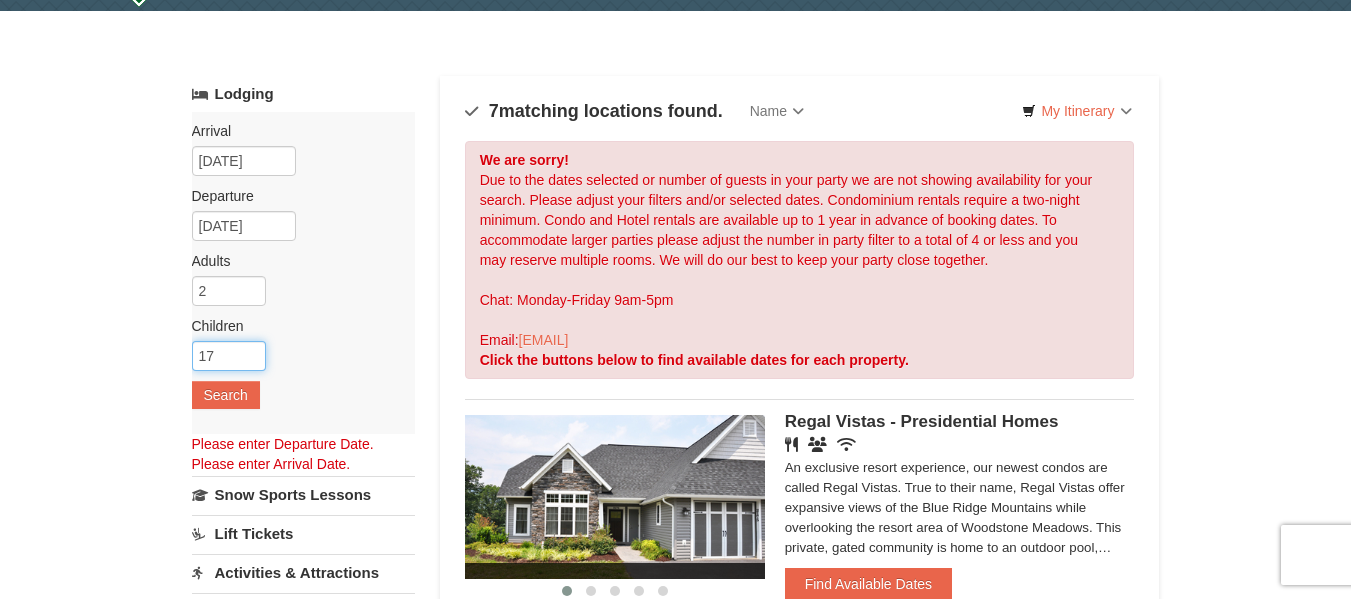 click on "17" at bounding box center (229, 356) 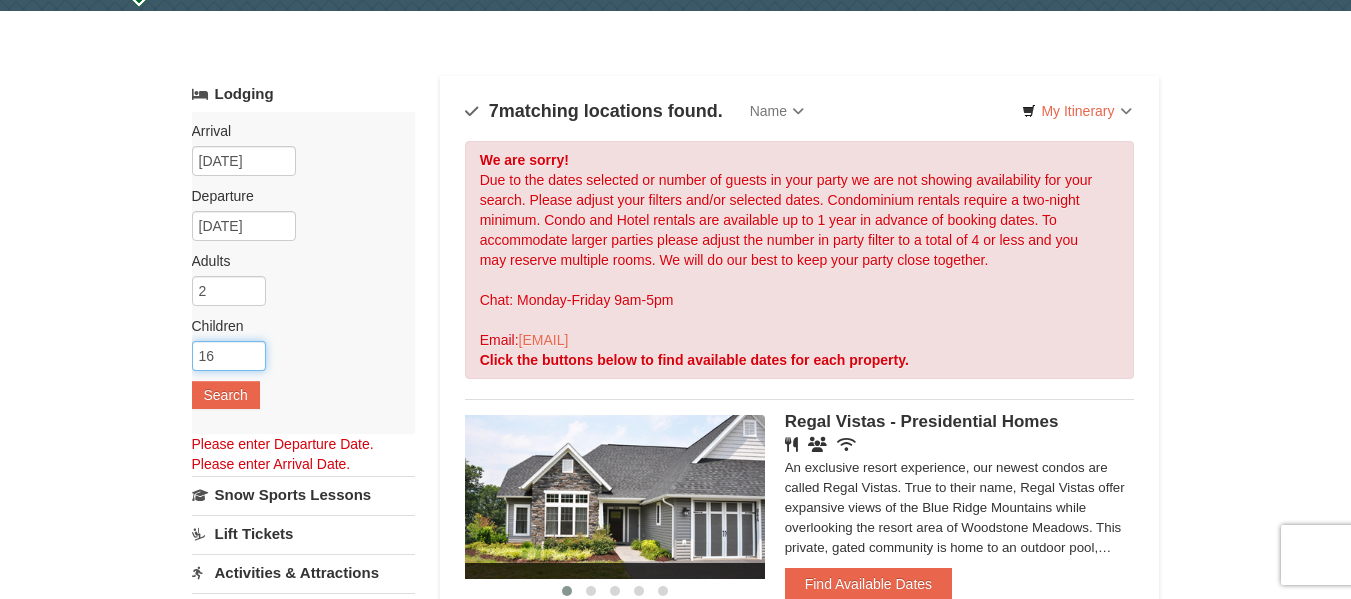 click on "16" at bounding box center (229, 356) 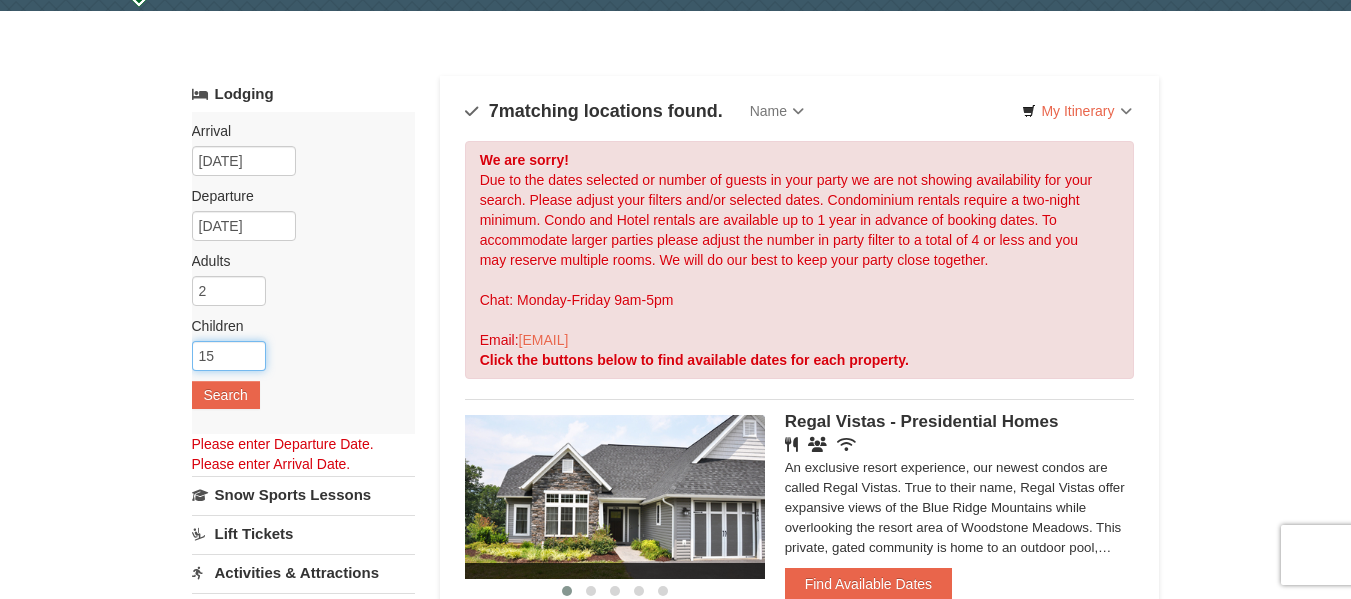click on "15" at bounding box center (229, 356) 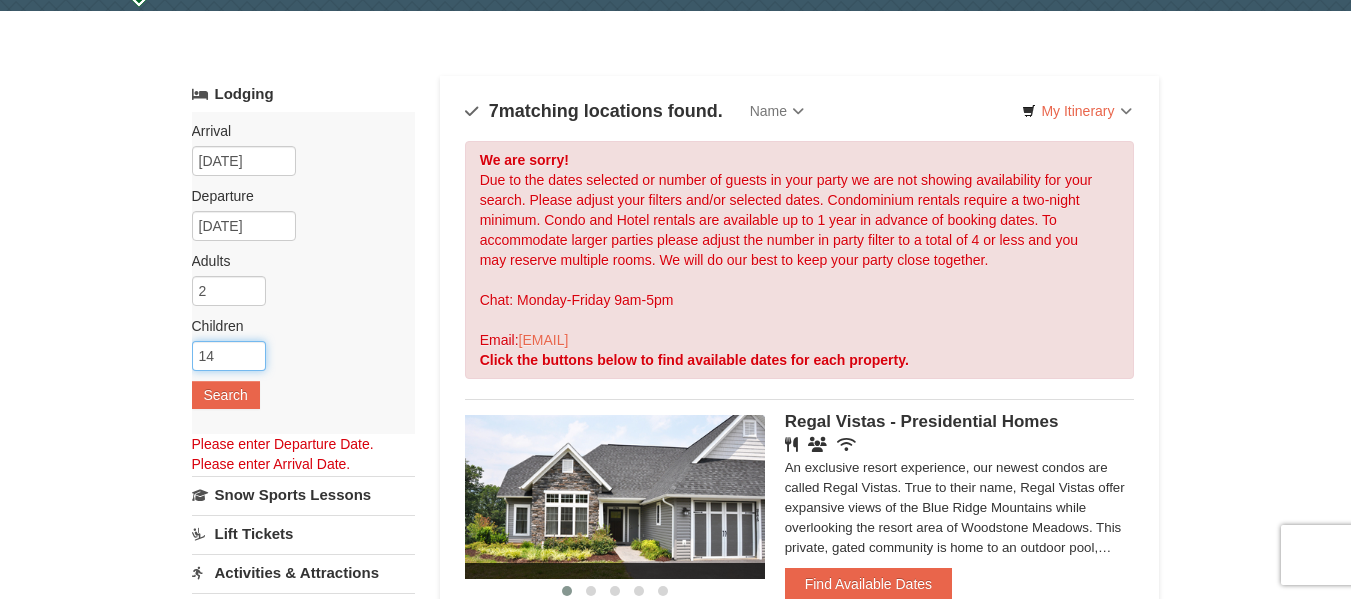 click on "14" at bounding box center (229, 356) 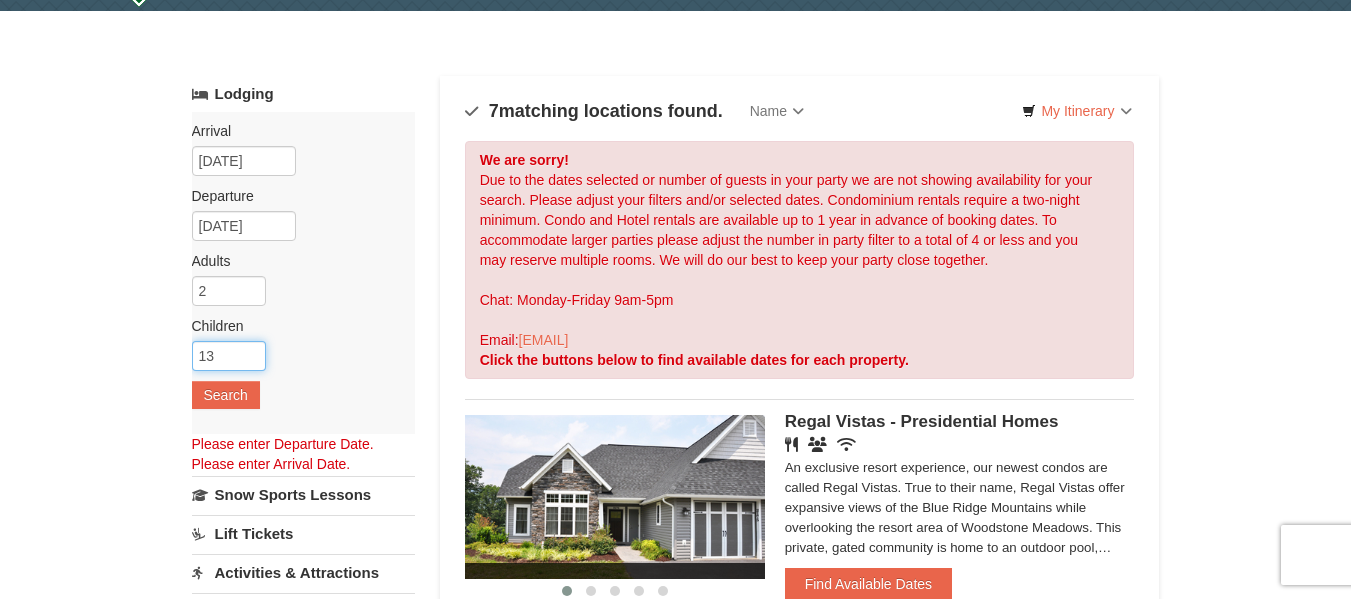 click on "13" at bounding box center [229, 356] 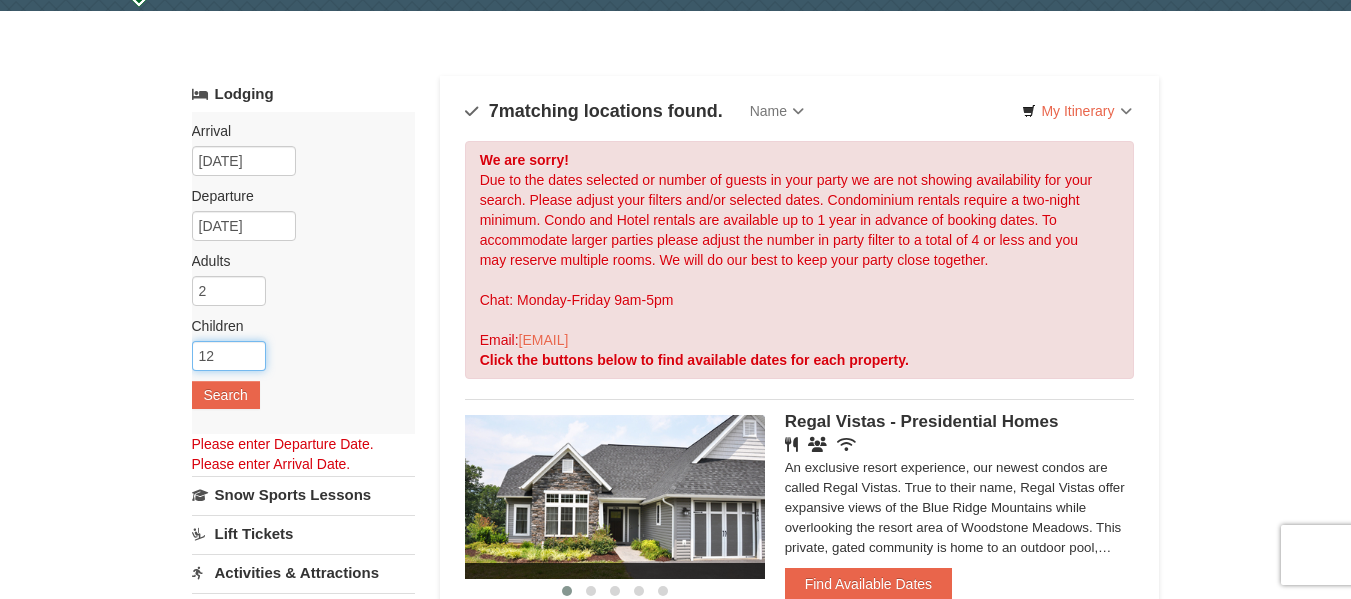 click on "12" at bounding box center [229, 356] 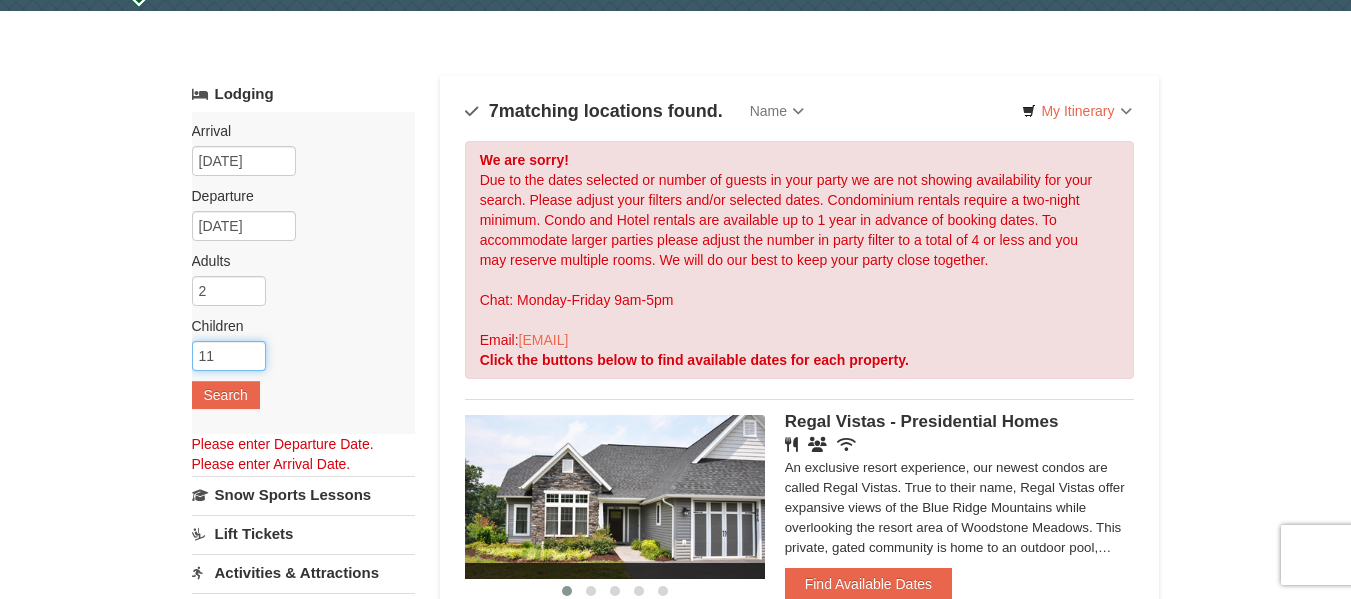 click on "11" at bounding box center (229, 356) 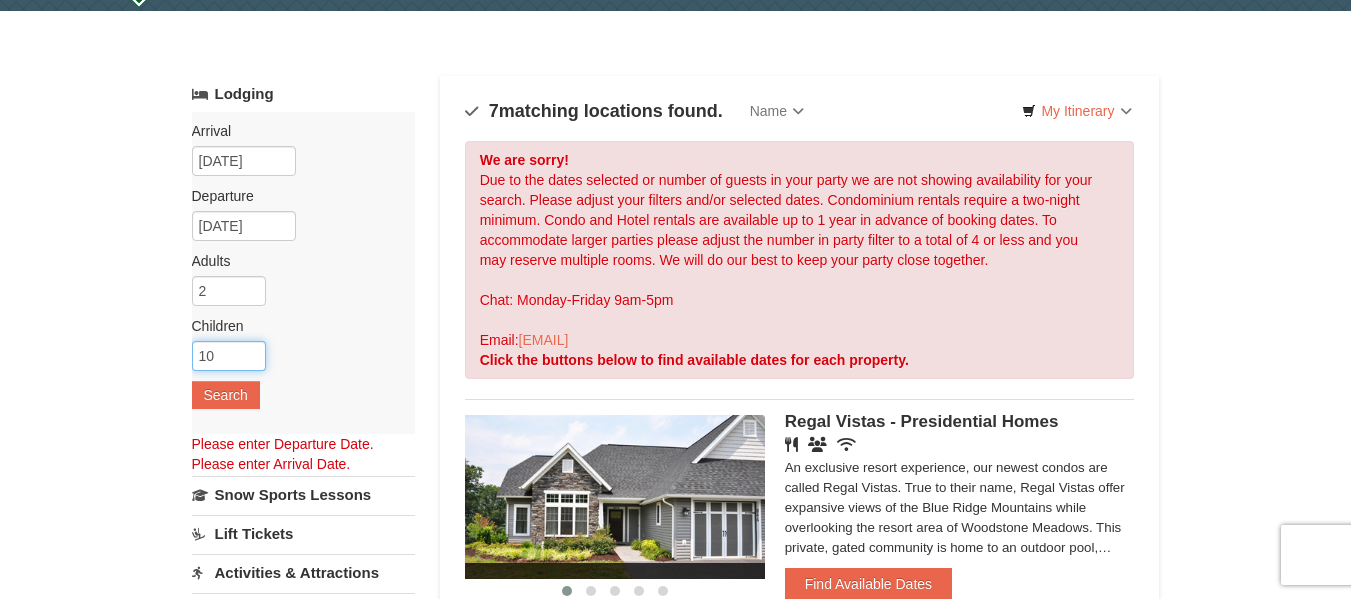 click on "10" at bounding box center (229, 356) 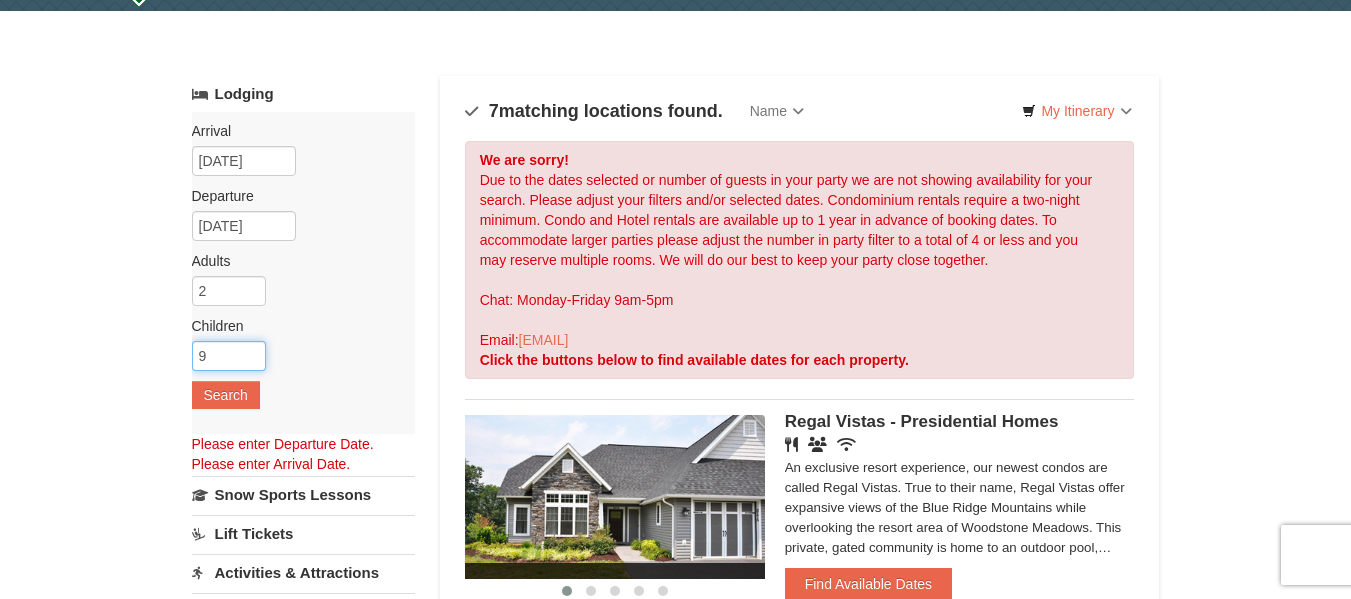 click on "9" at bounding box center (229, 356) 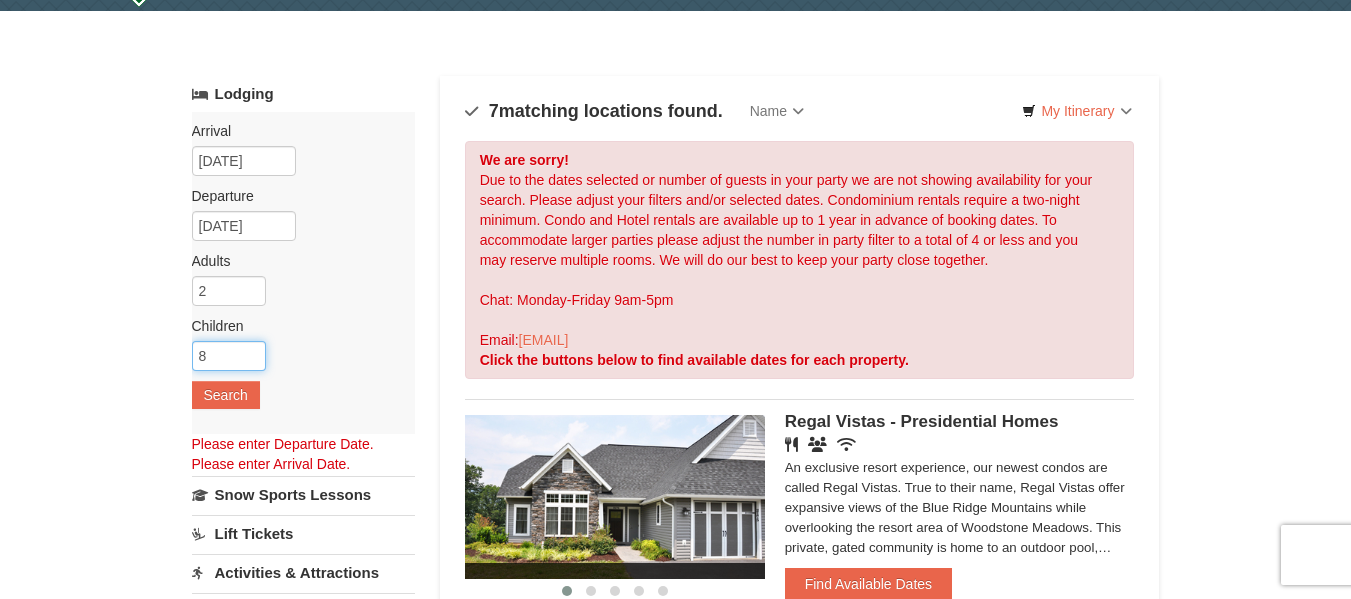 click on "8" at bounding box center (229, 356) 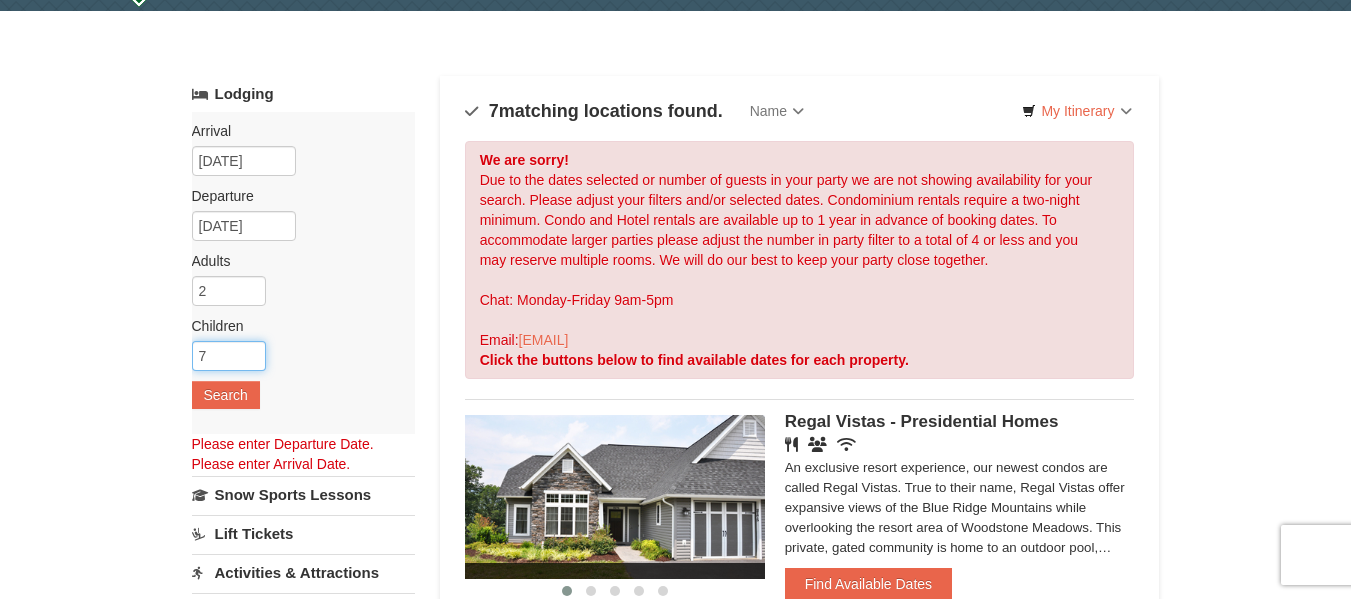 click on "7" at bounding box center (229, 356) 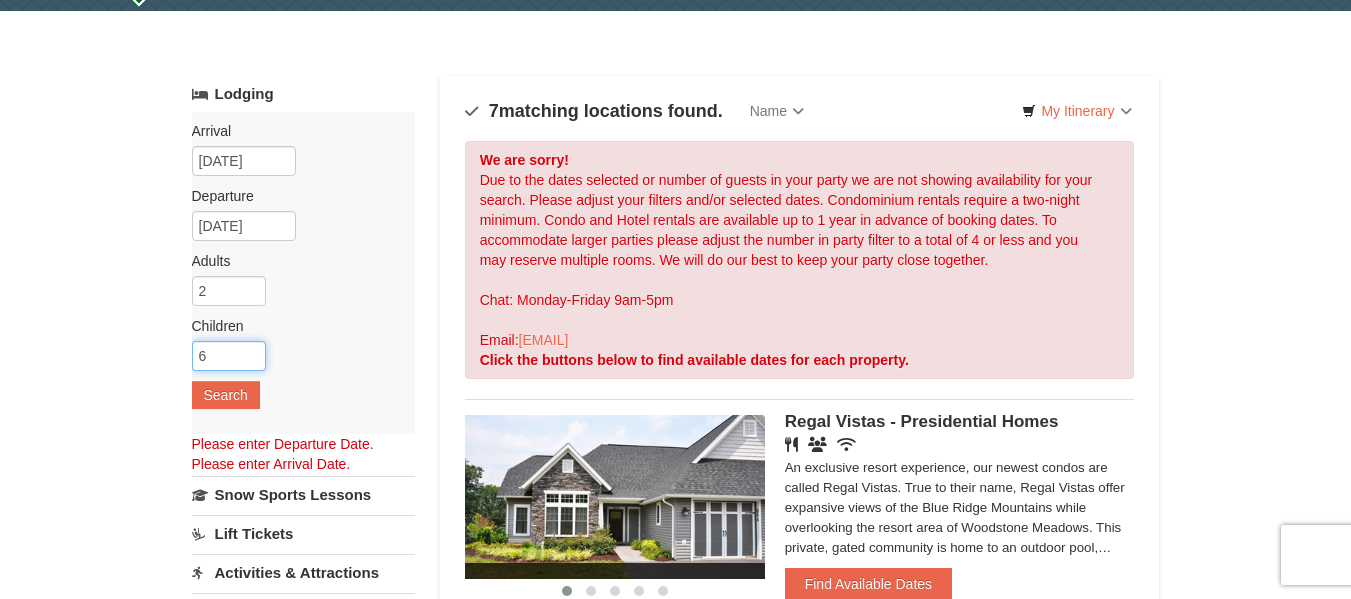 click on "6" at bounding box center [229, 356] 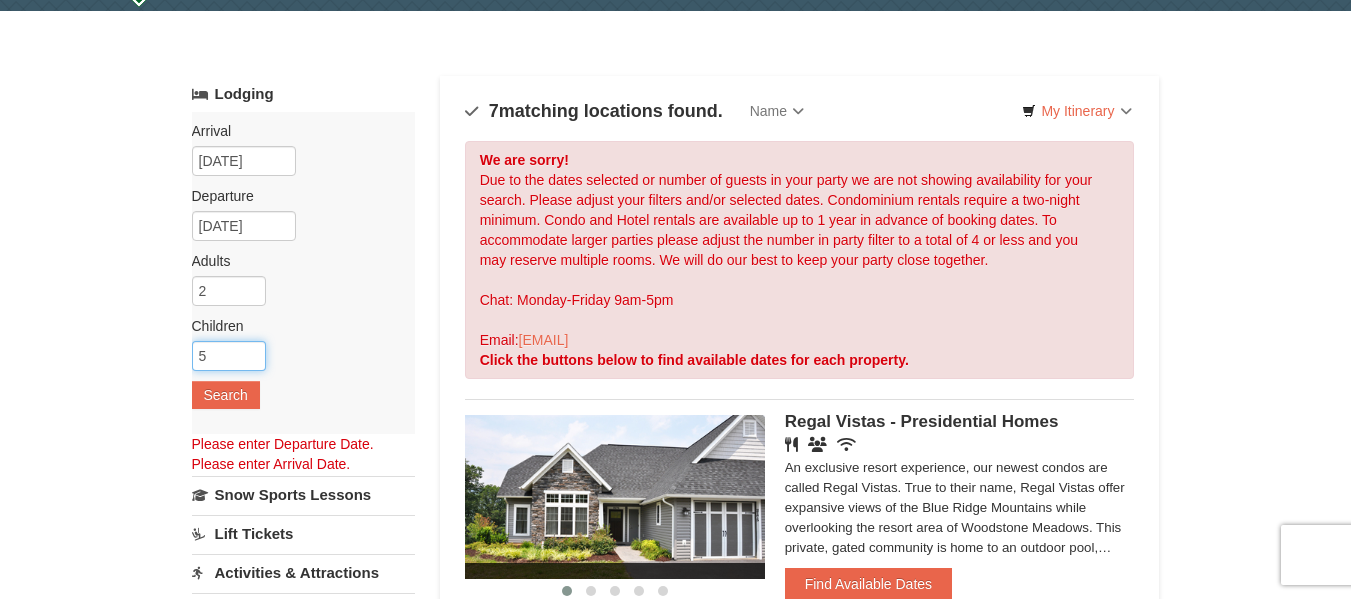 click on "5" at bounding box center (229, 356) 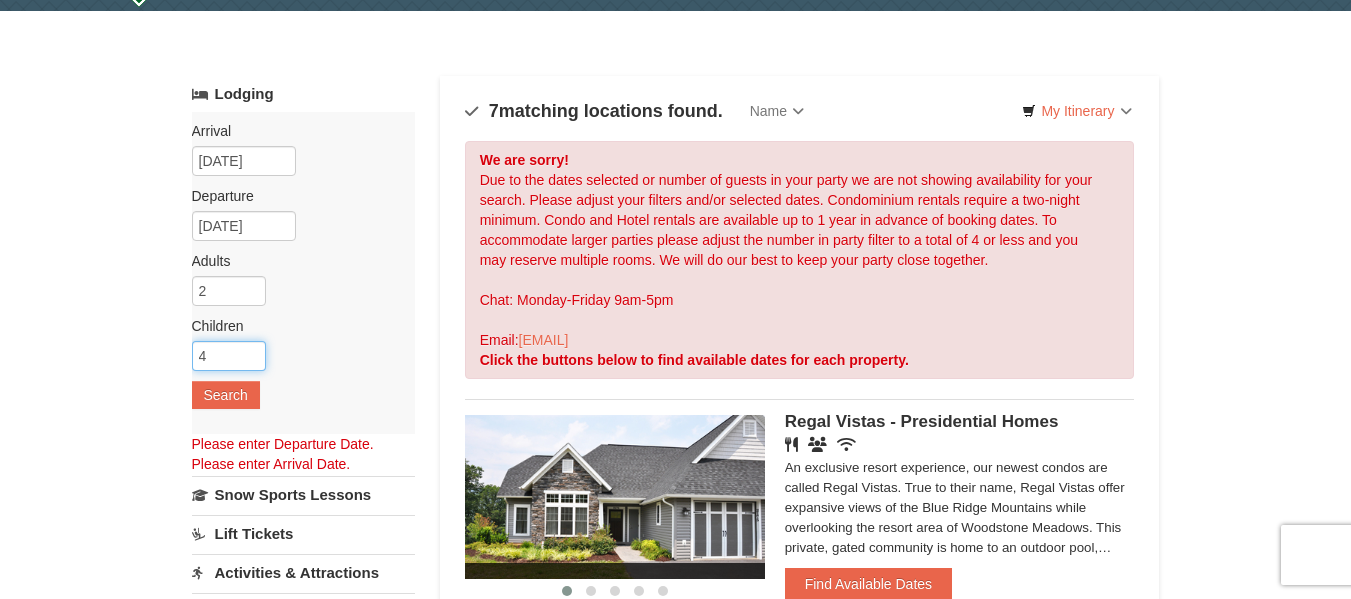 click on "4" at bounding box center [229, 356] 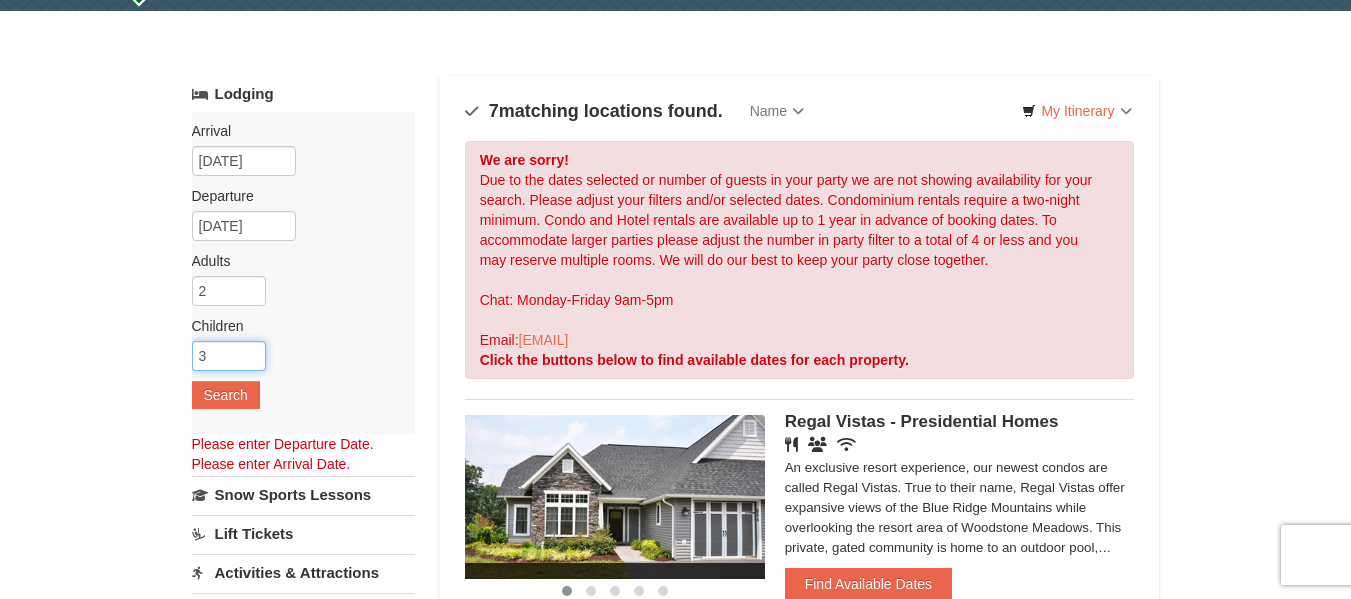 click on "3" at bounding box center [229, 356] 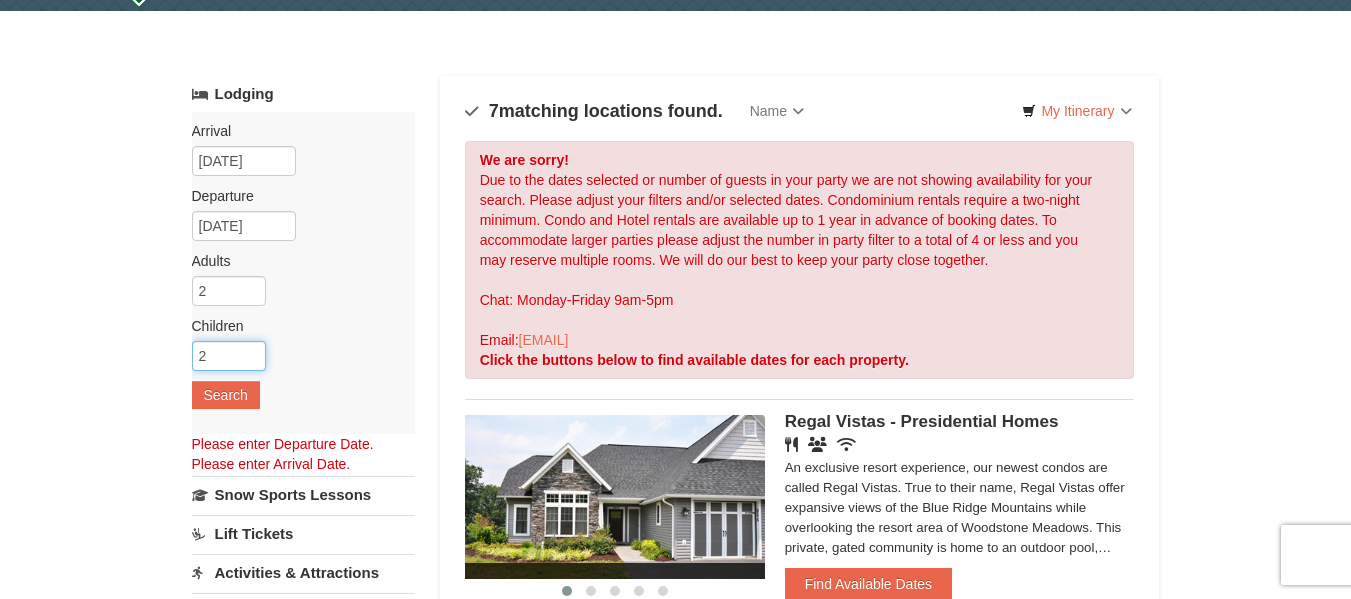 type on "2" 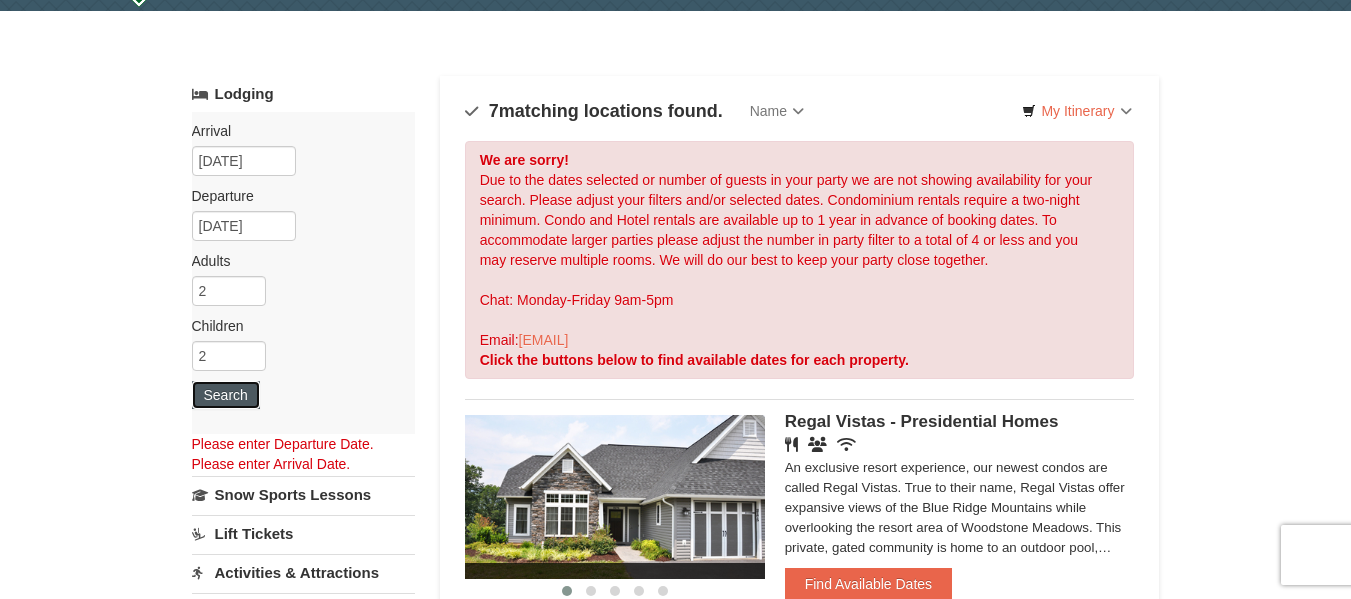 click on "Search" at bounding box center (226, 395) 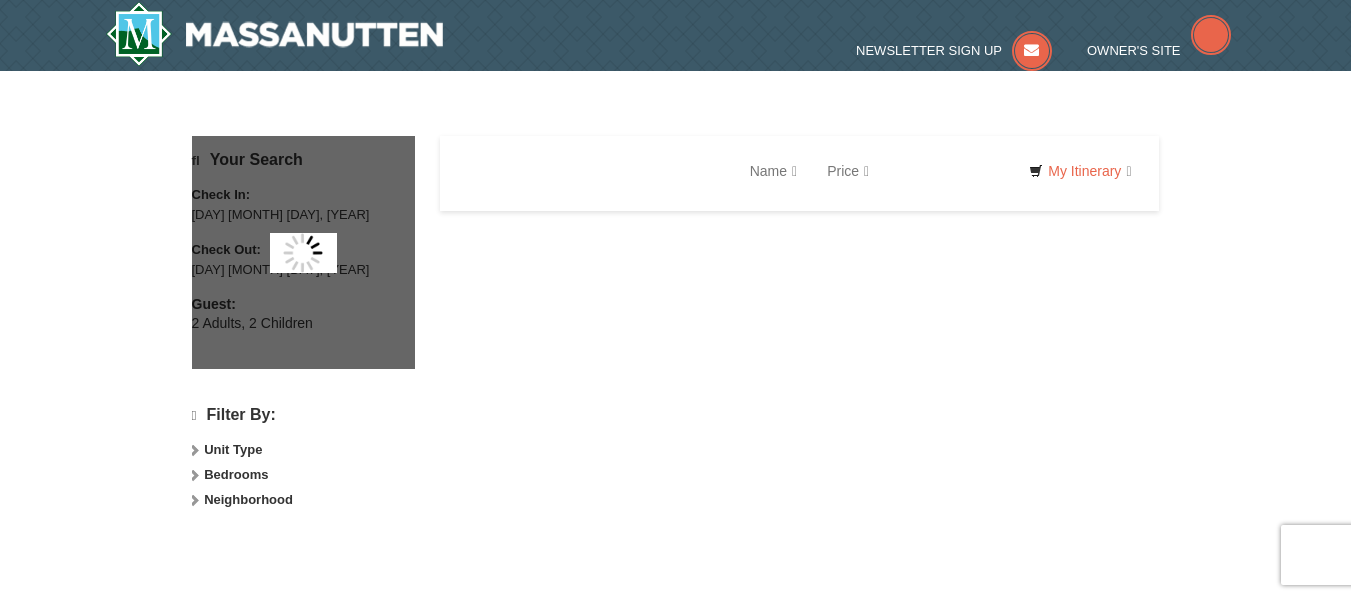 scroll, scrollTop: 0, scrollLeft: 0, axis: both 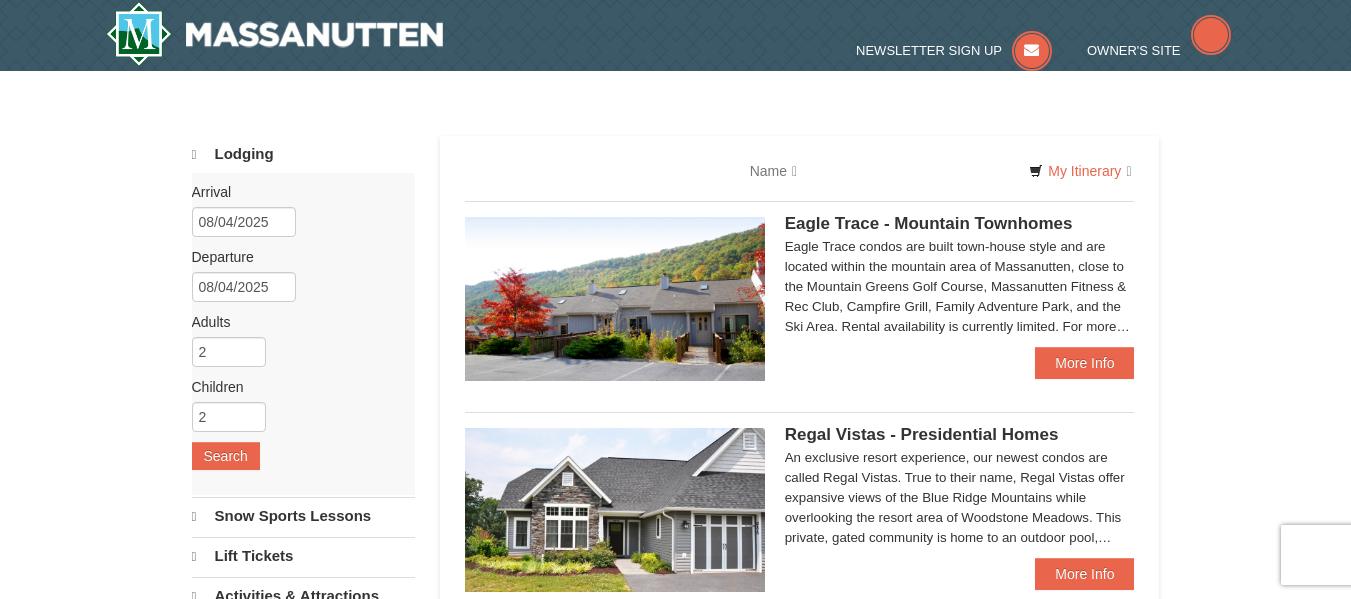 type 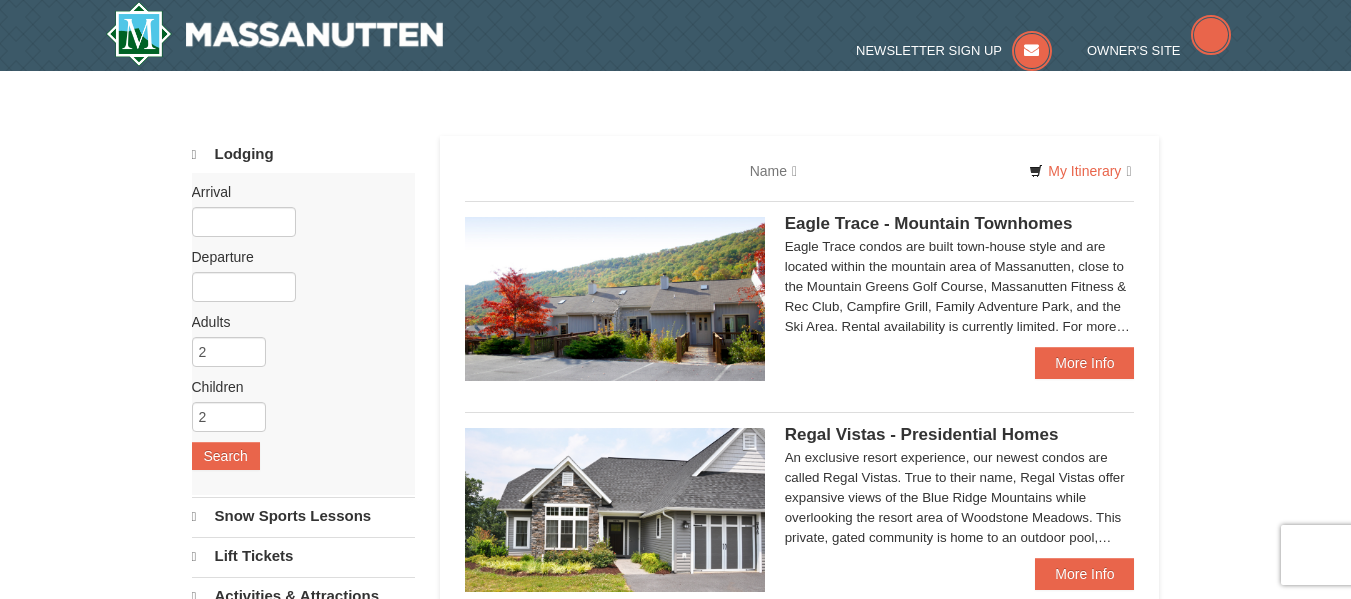 scroll, scrollTop: 0, scrollLeft: 0, axis: both 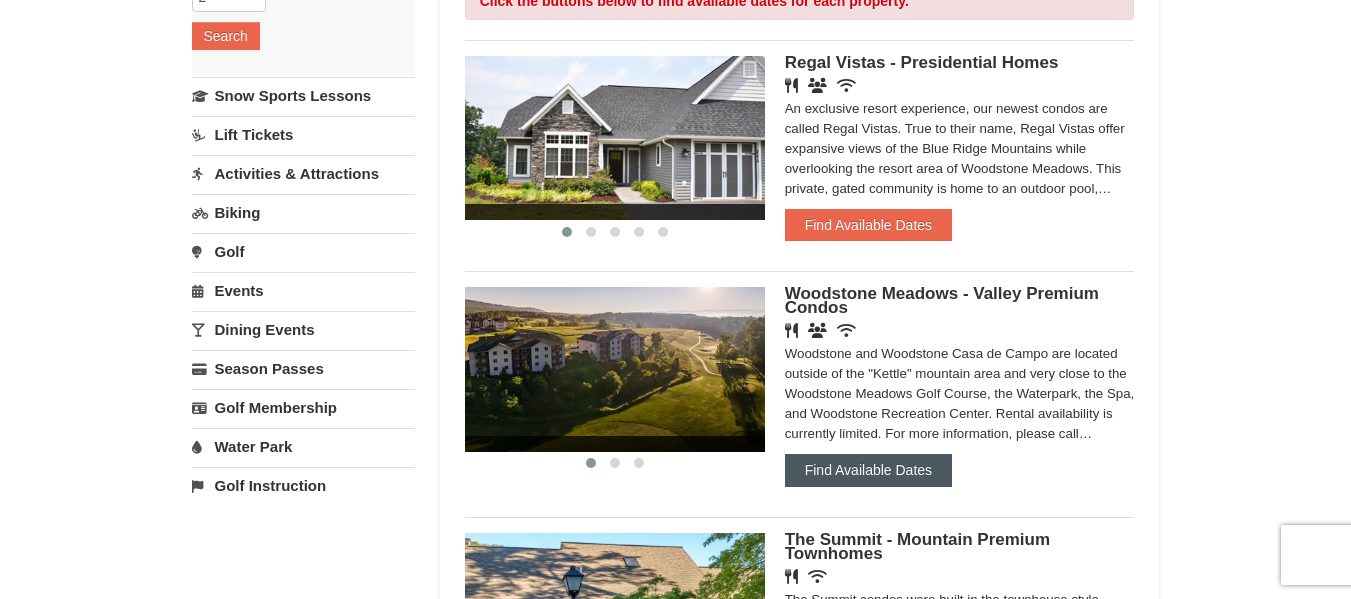 click on "Find Available Dates" at bounding box center [868, 470] 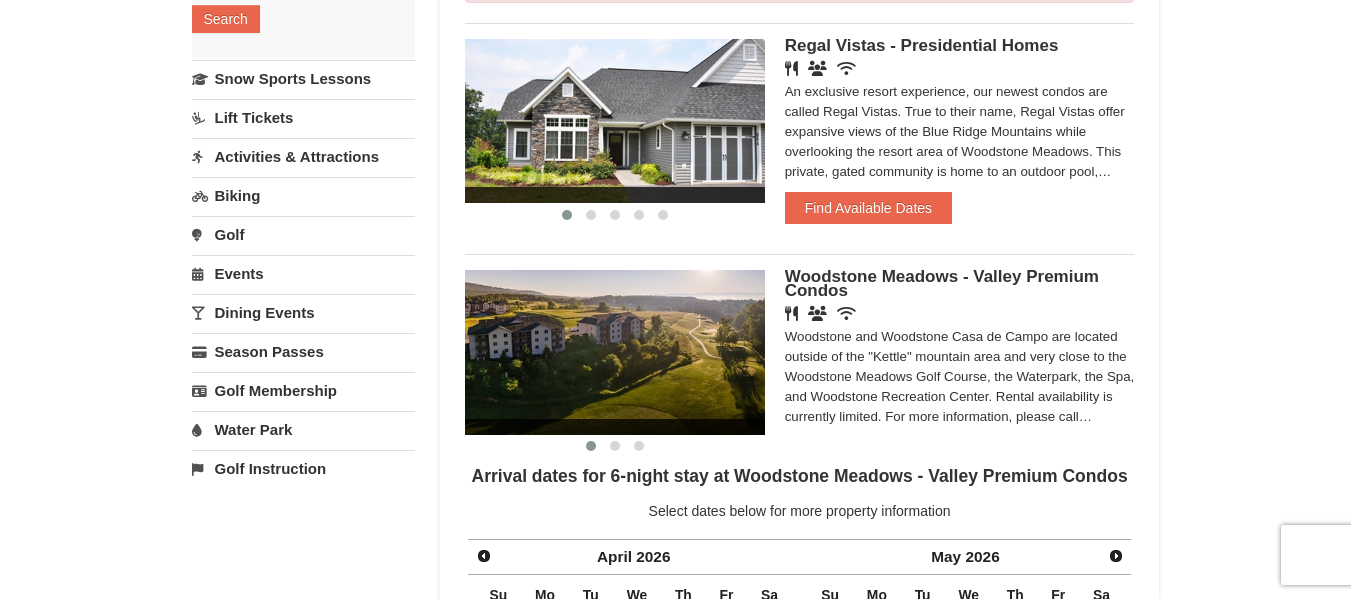 scroll, scrollTop: 419, scrollLeft: 0, axis: vertical 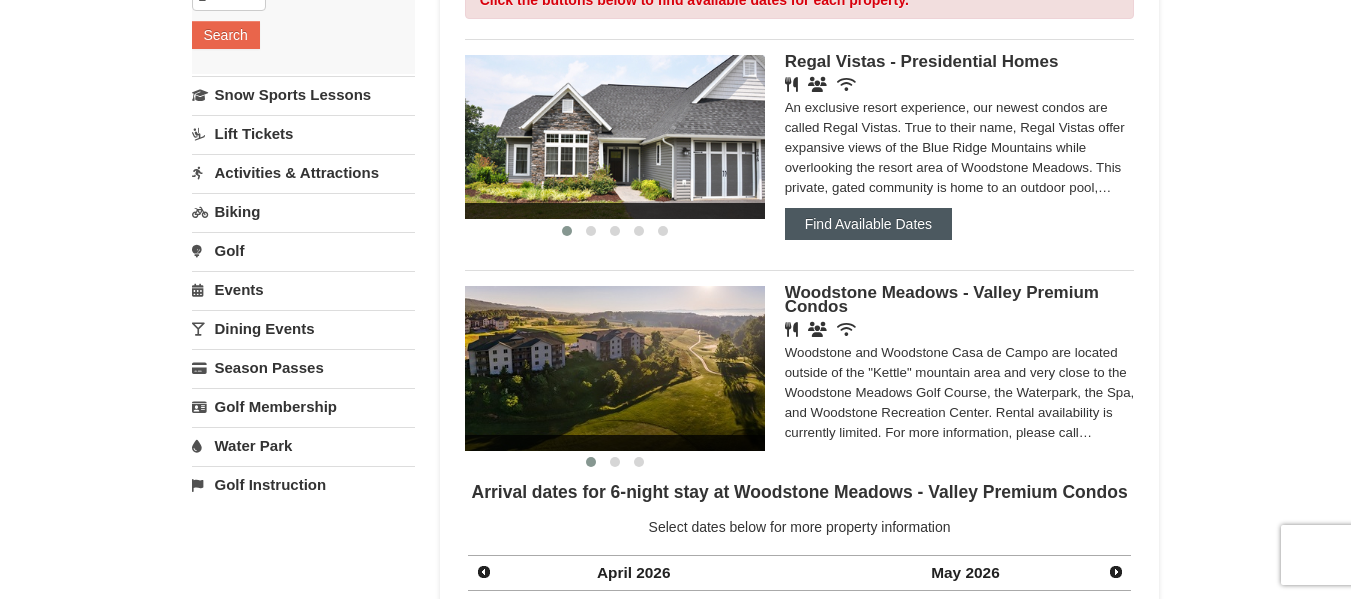 click on "Find Available Dates" at bounding box center [868, 224] 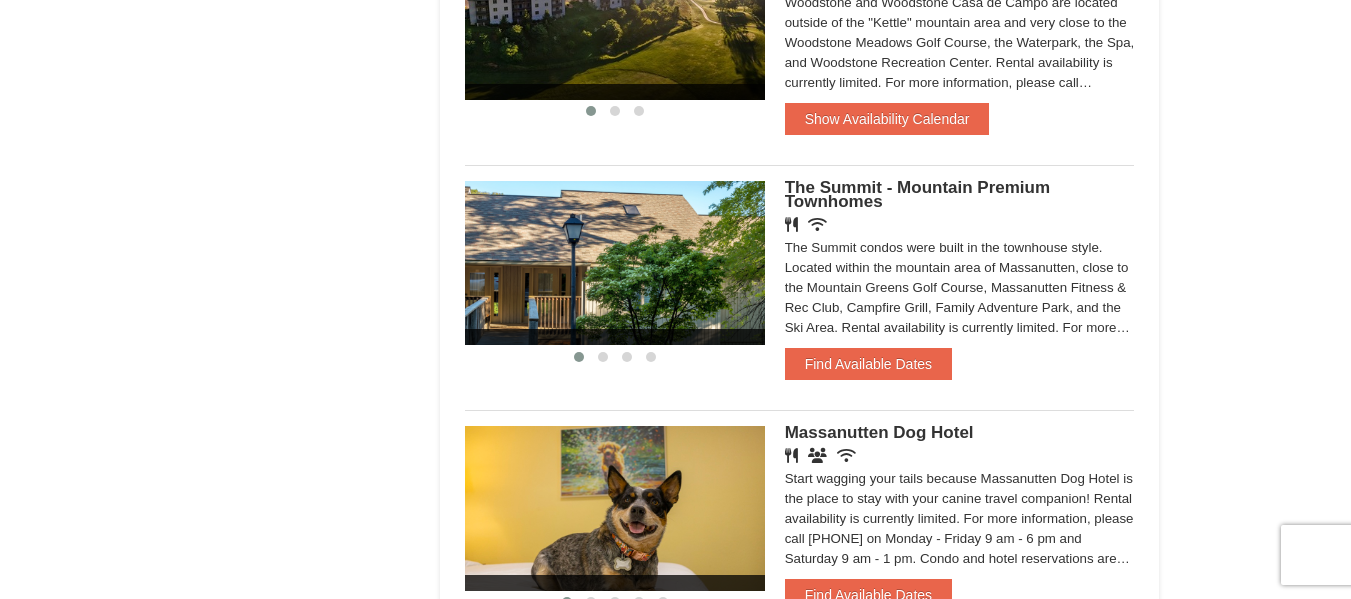 scroll, scrollTop: 1139, scrollLeft: 0, axis: vertical 